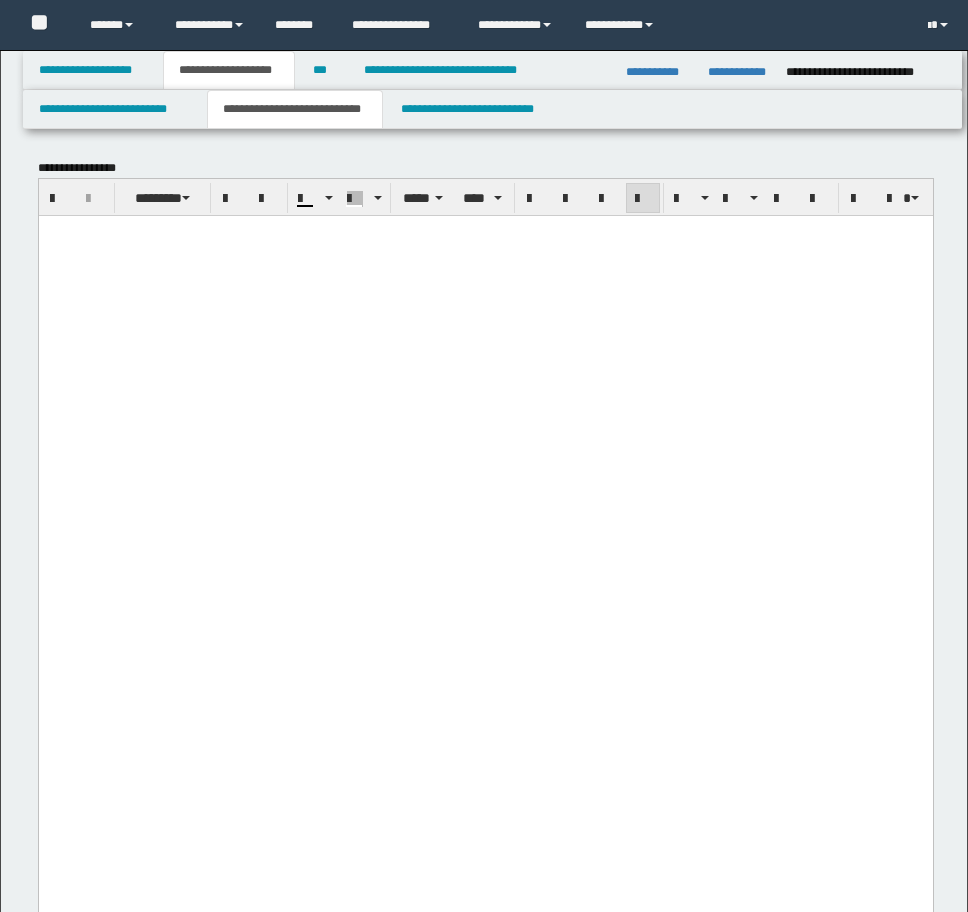 scroll, scrollTop: 2400, scrollLeft: 0, axis: vertical 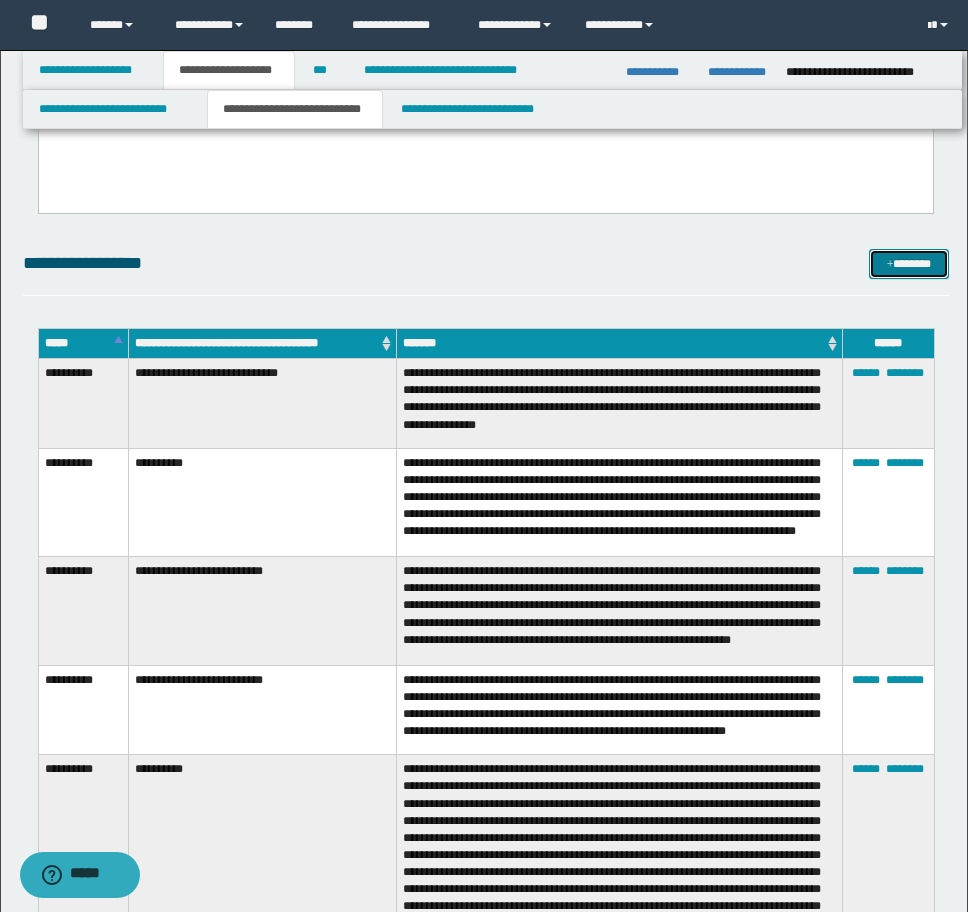 click on "*******" at bounding box center (909, 264) 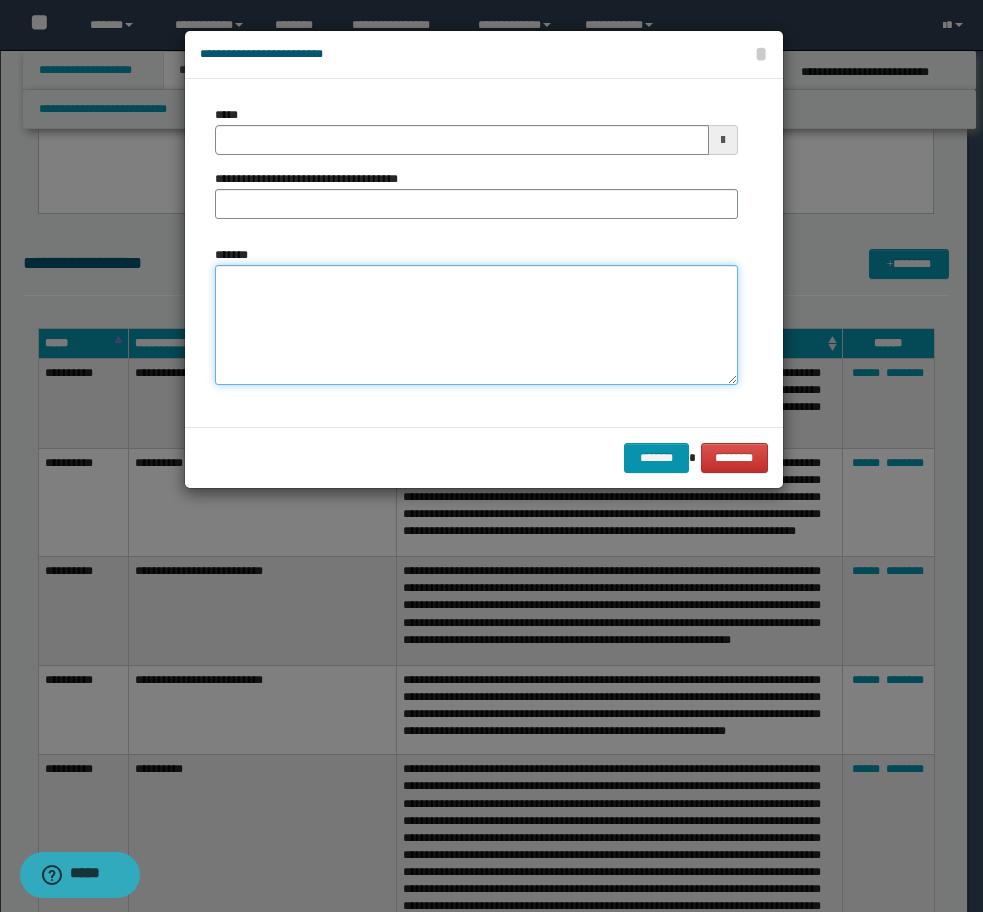 click on "*******" at bounding box center (476, 325) 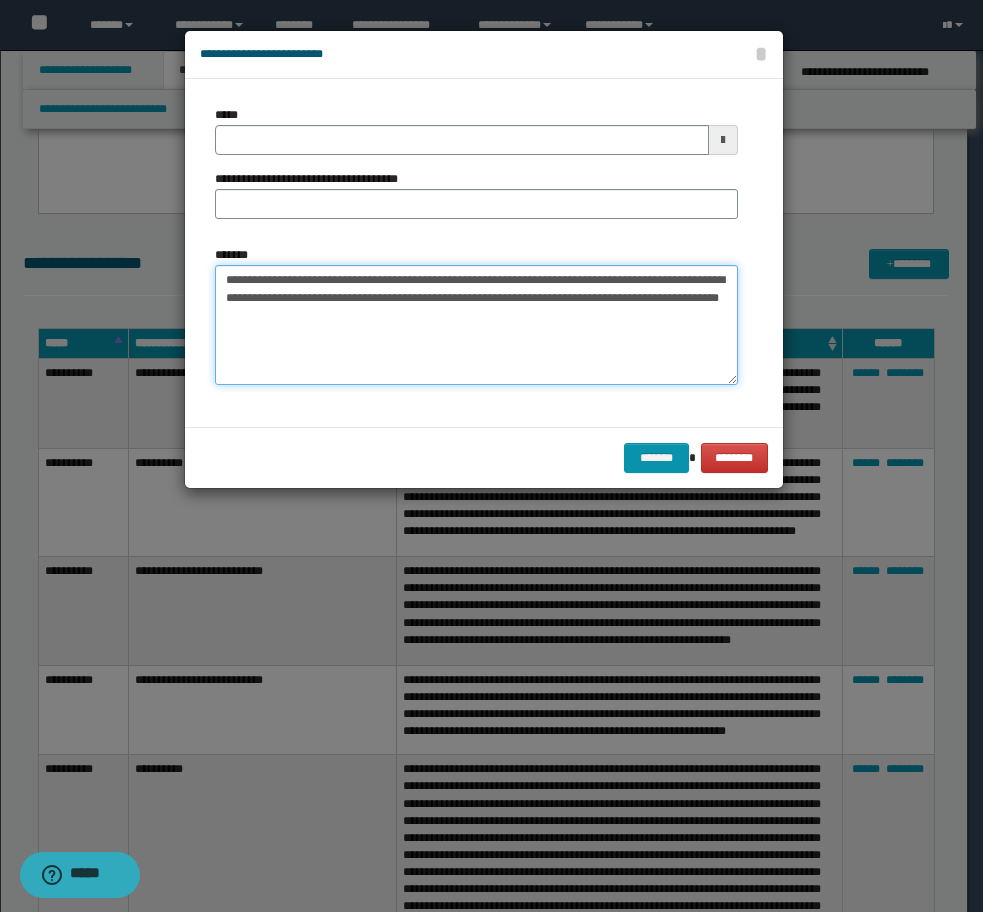 type on "**********" 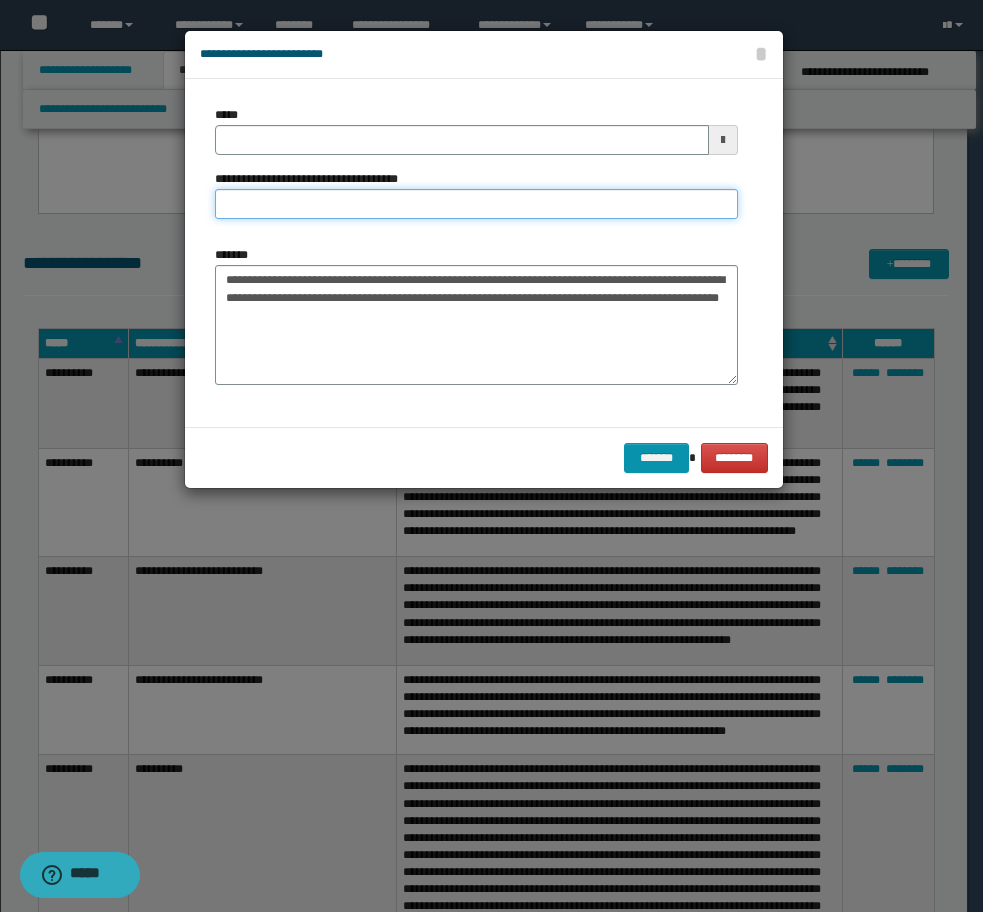 click on "**********" at bounding box center [476, 204] 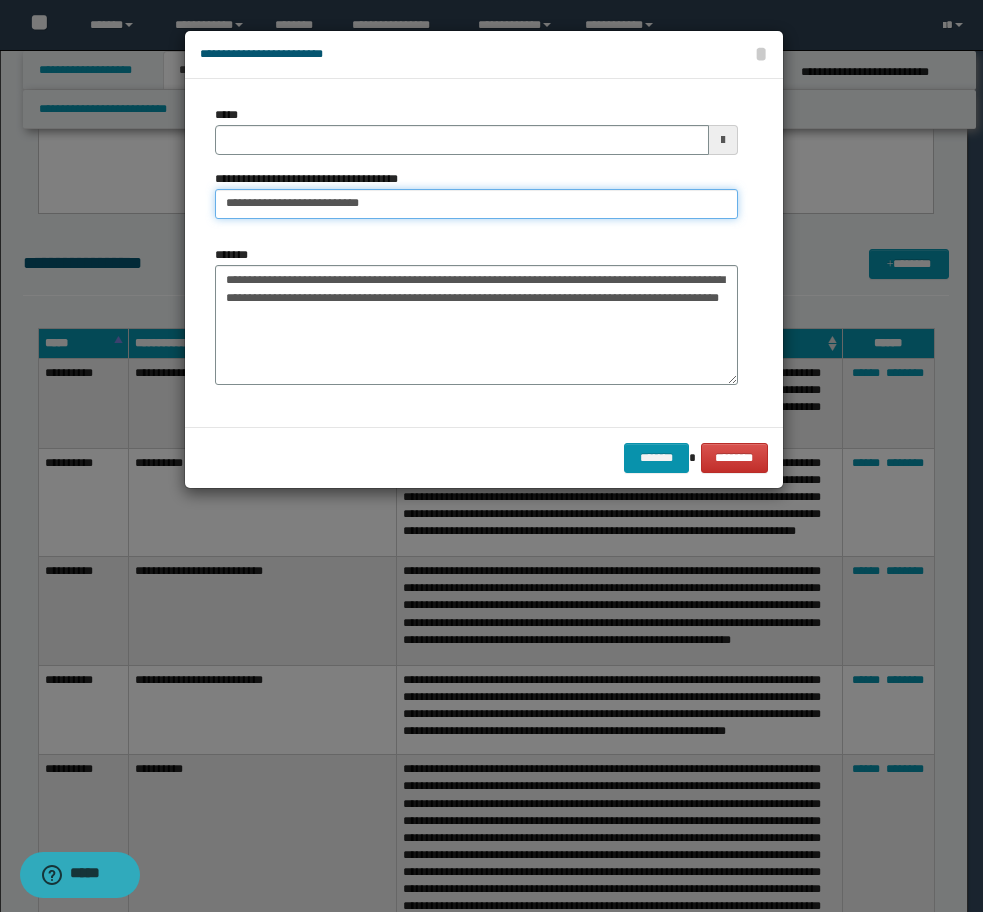 type on "**********" 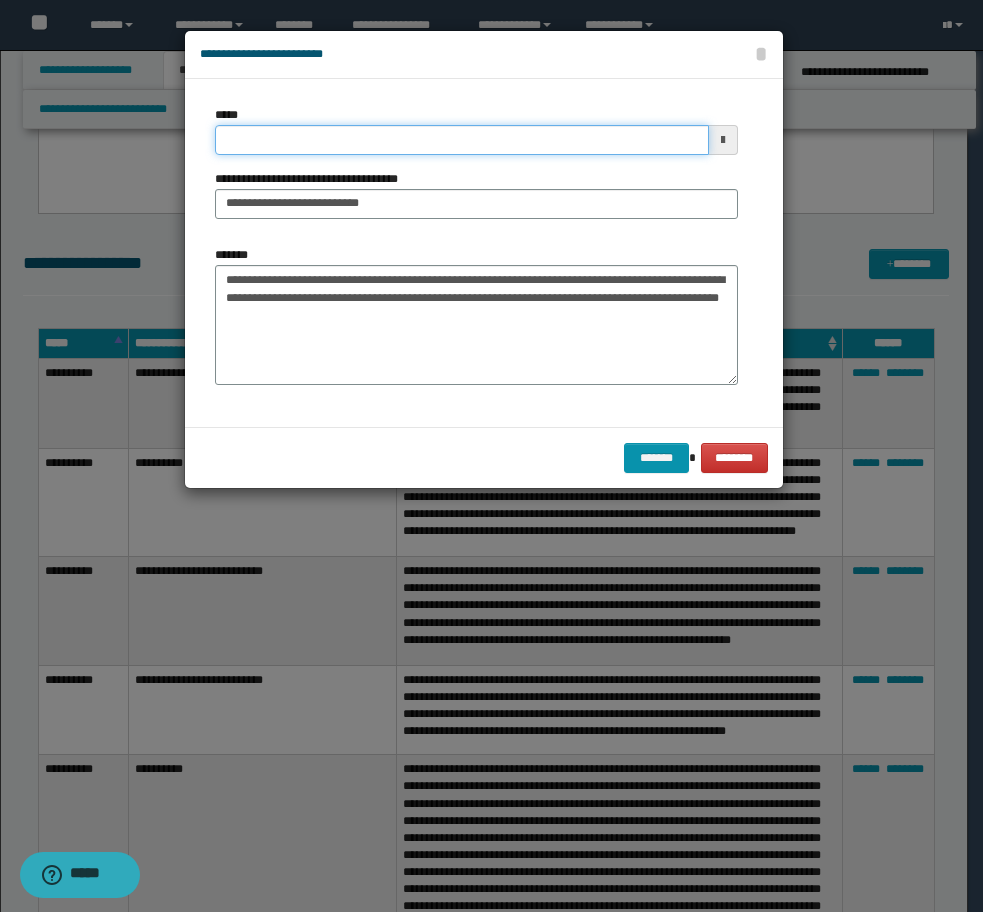 click on "*****" at bounding box center (462, 140) 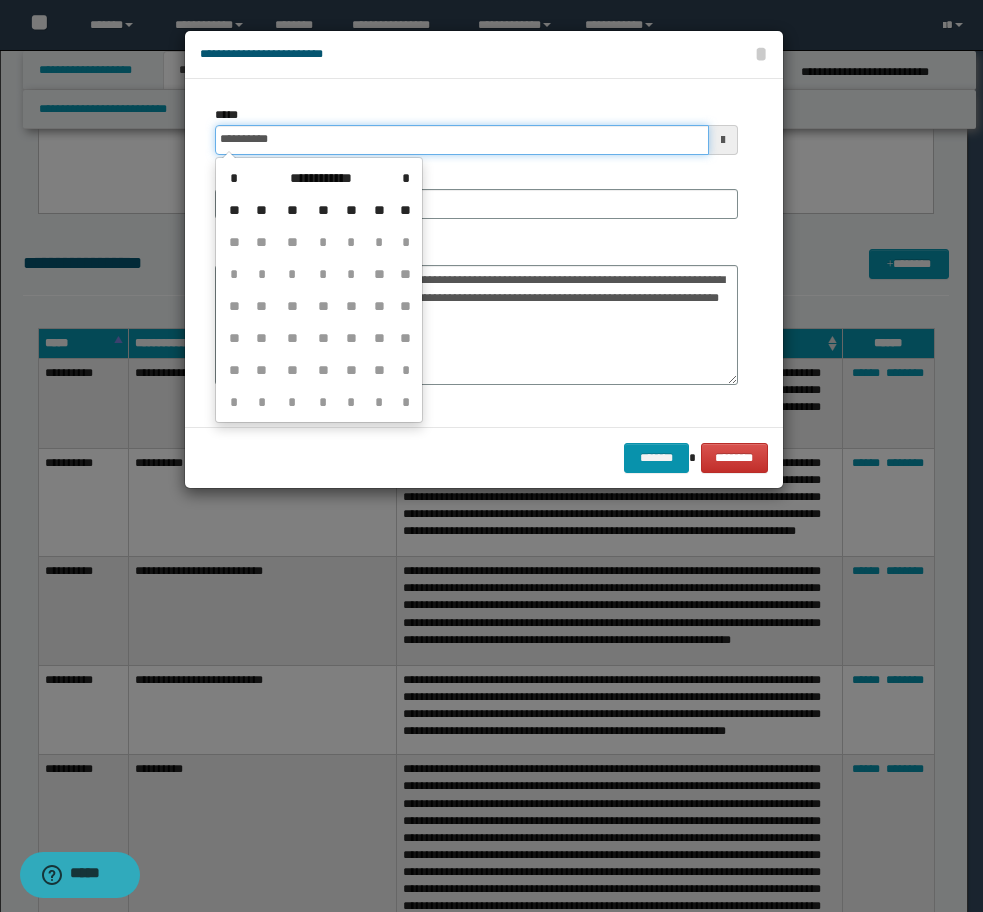 type on "**********" 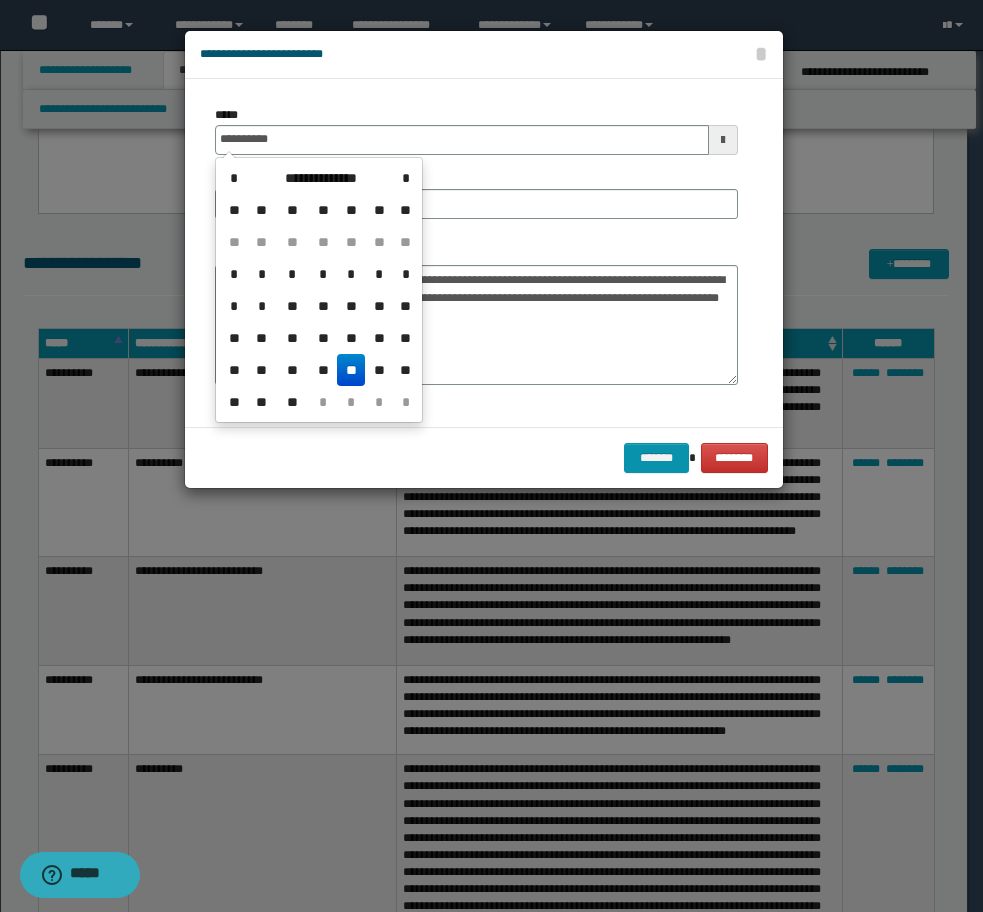 click on "**" at bounding box center (351, 370) 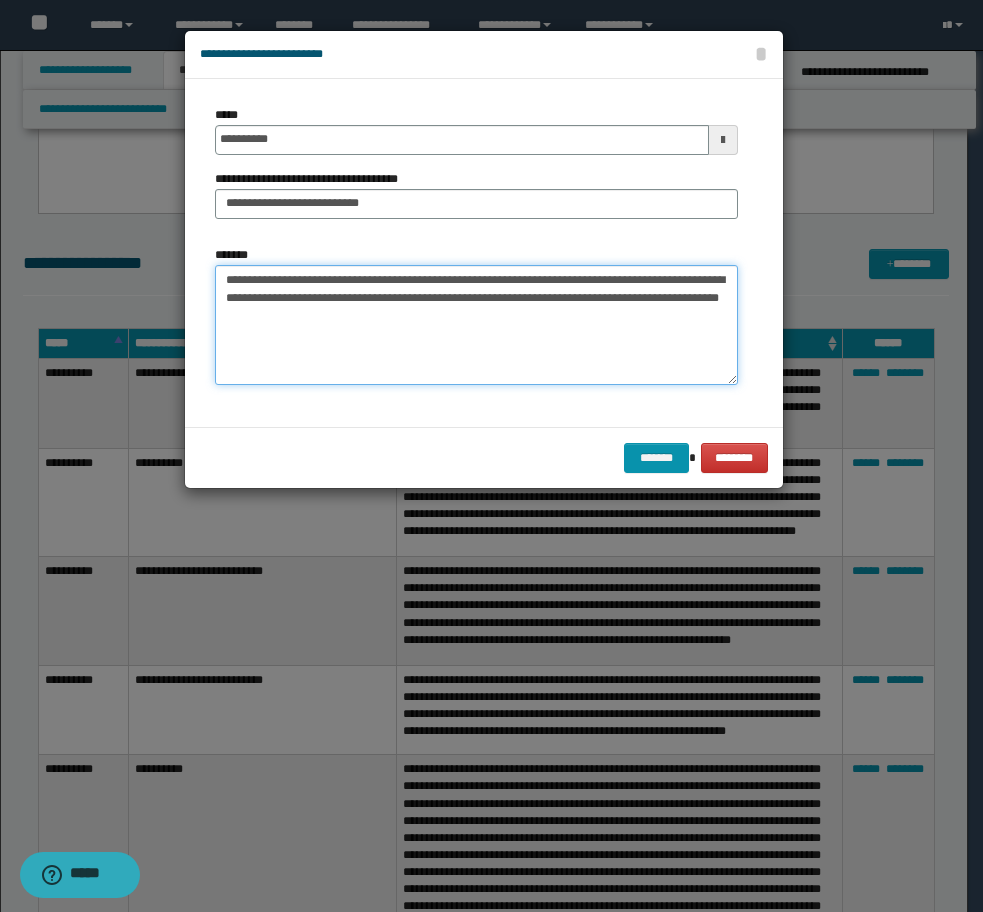 click on "**********" at bounding box center (476, 325) 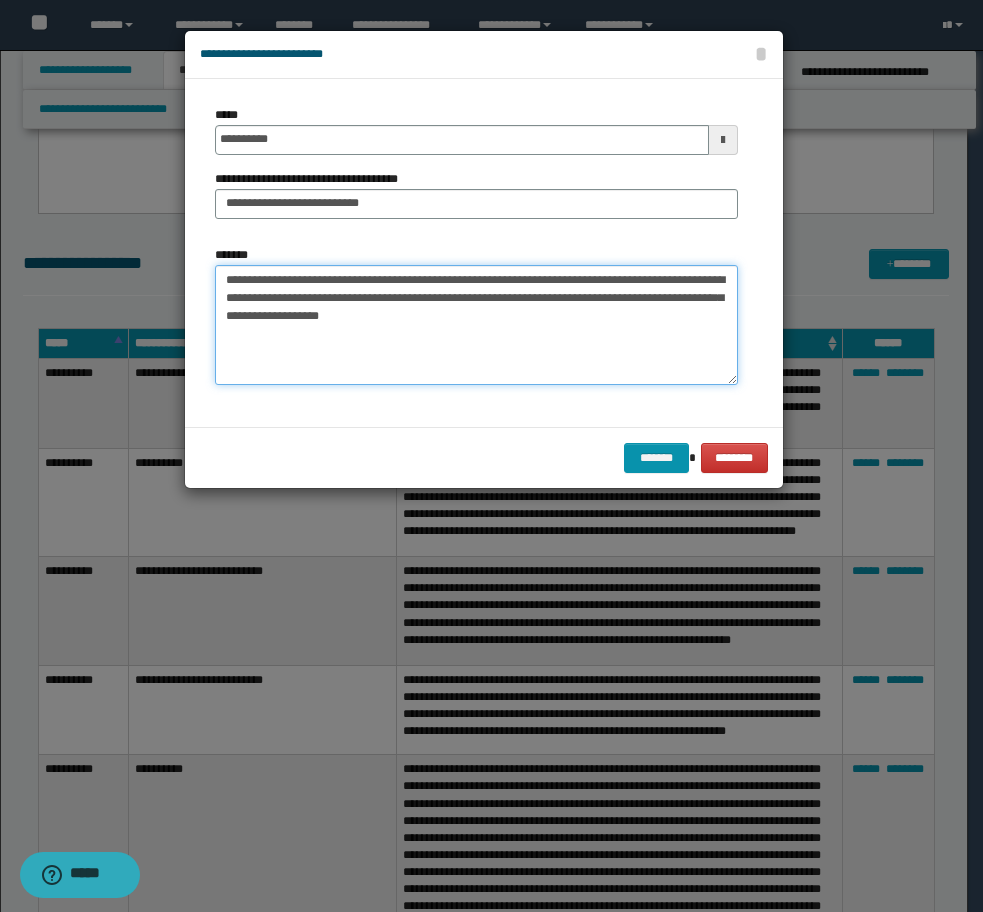 type on "**********" 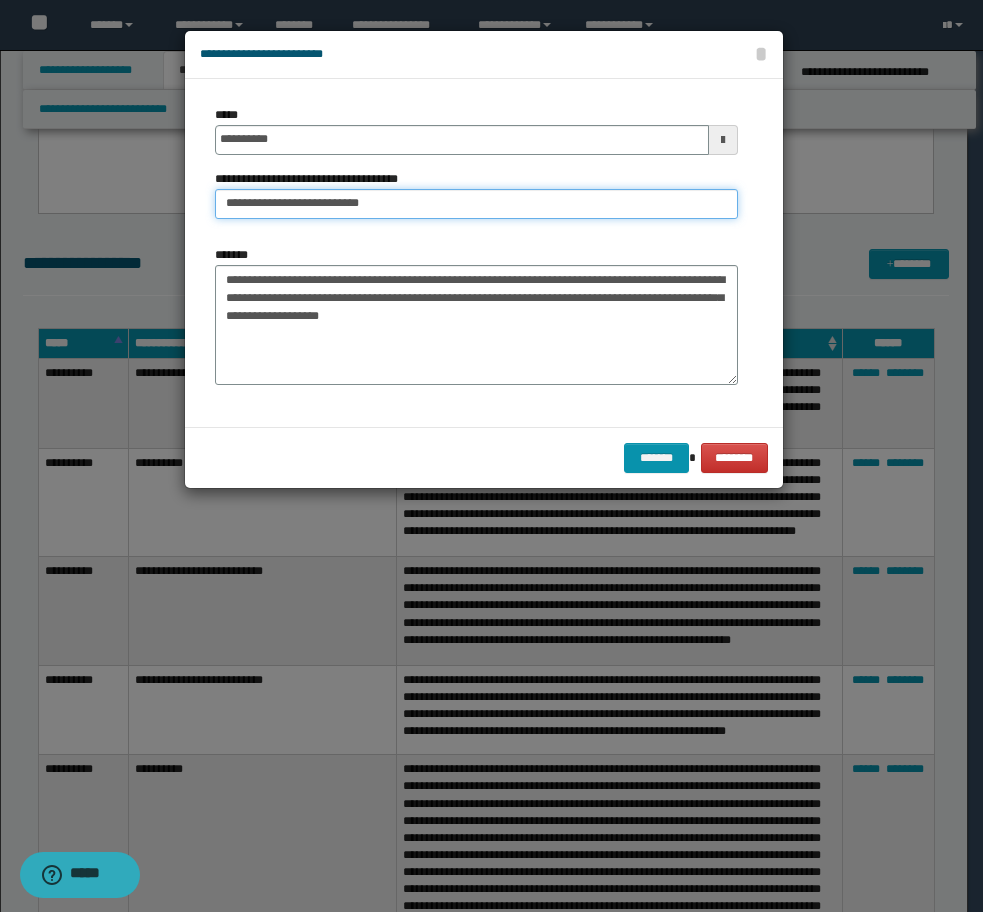 click on "**********" at bounding box center (476, 204) 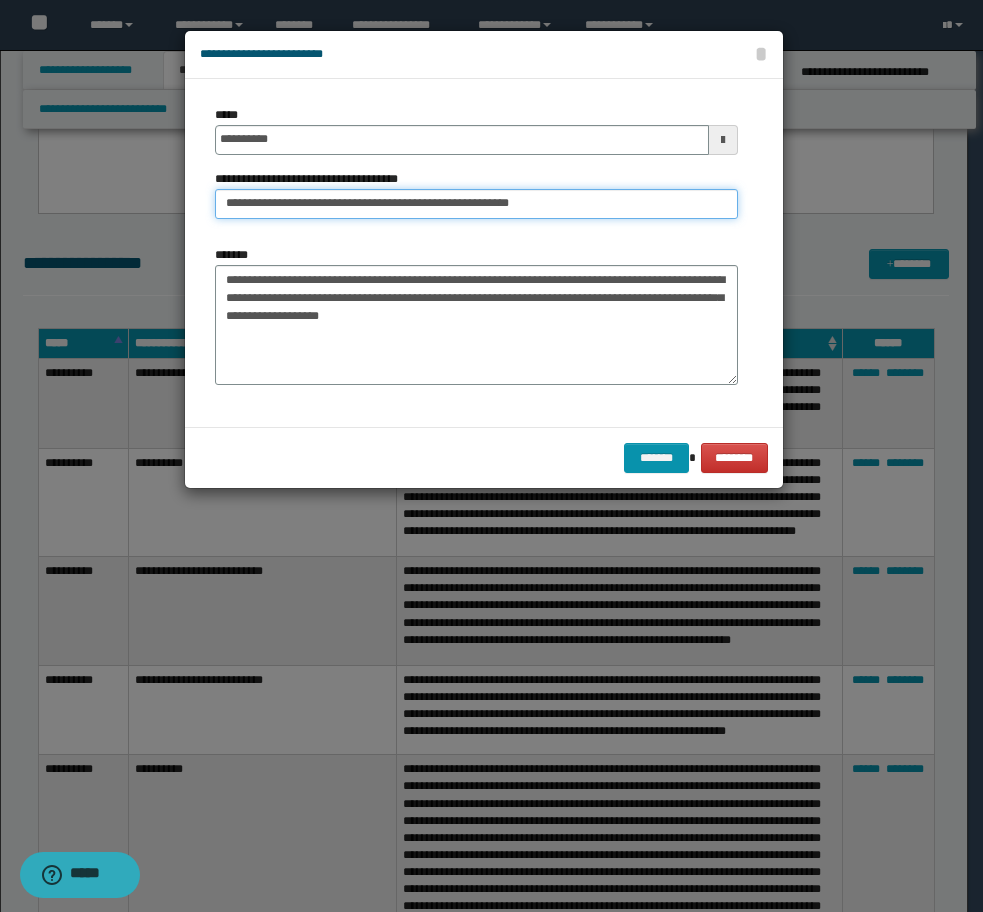 drag, startPoint x: 491, startPoint y: 207, endPoint x: 583, endPoint y: 210, distance: 92.0489 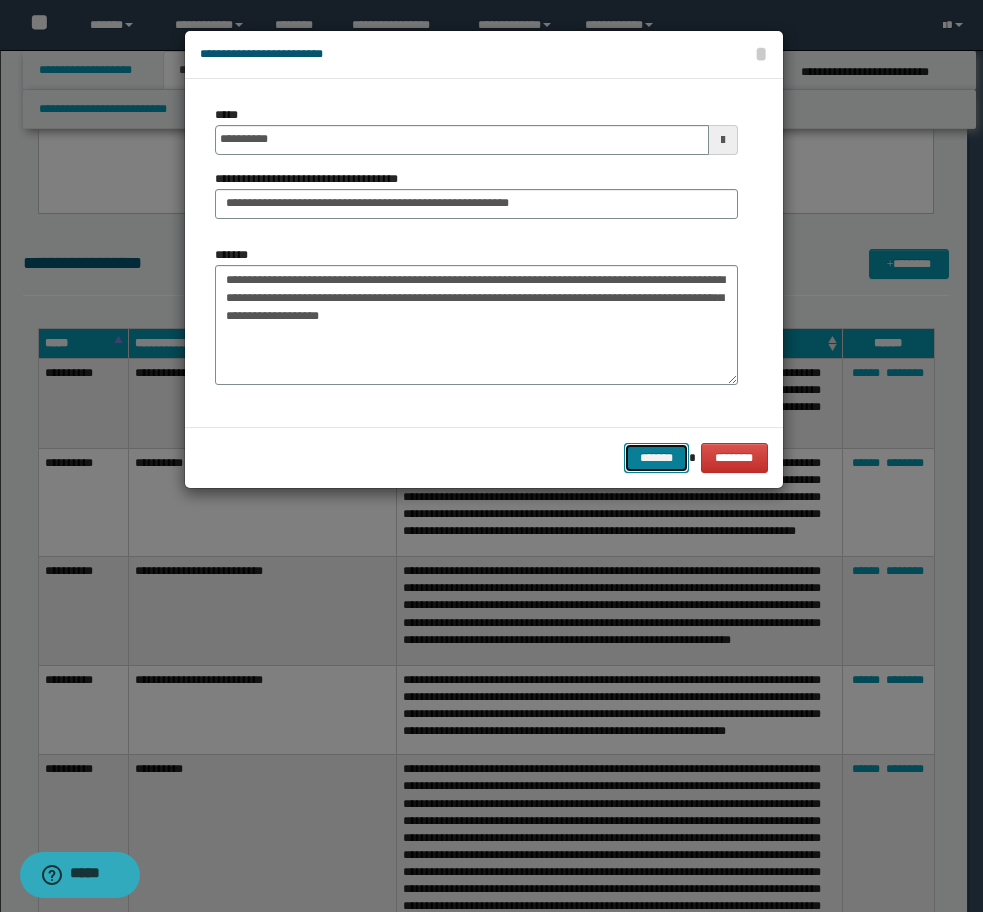 click on "*******" at bounding box center [656, 458] 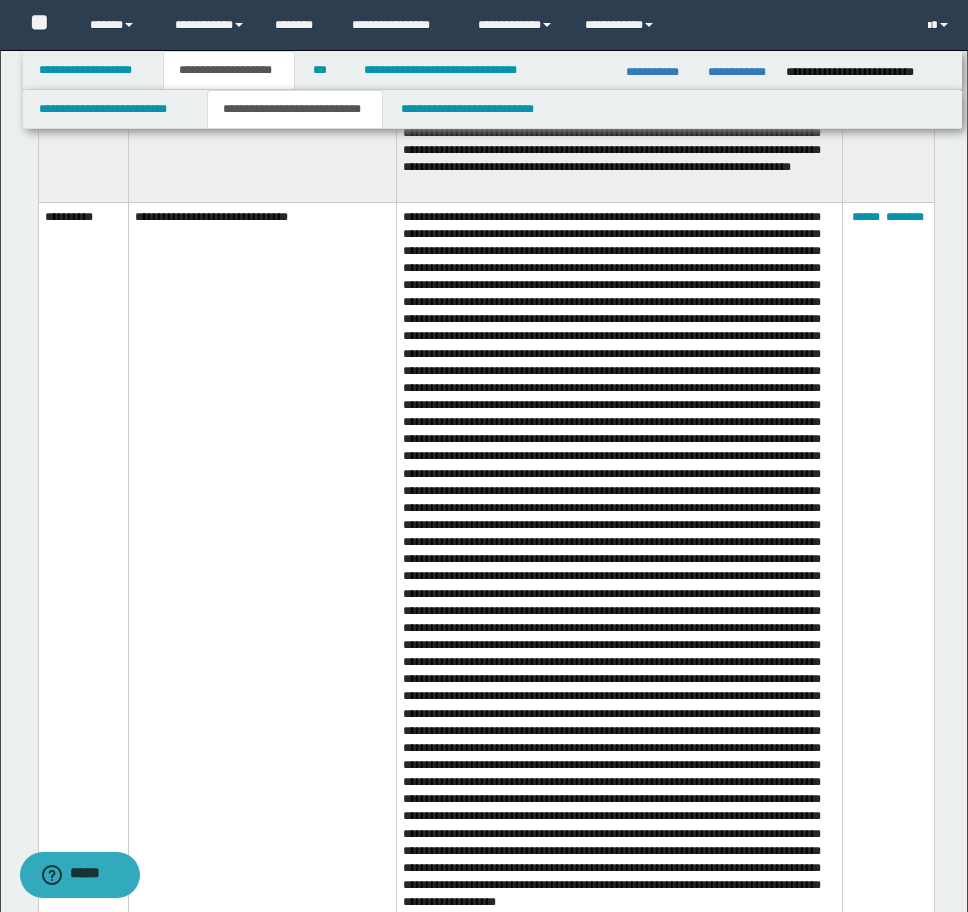 scroll, scrollTop: 3100, scrollLeft: 0, axis: vertical 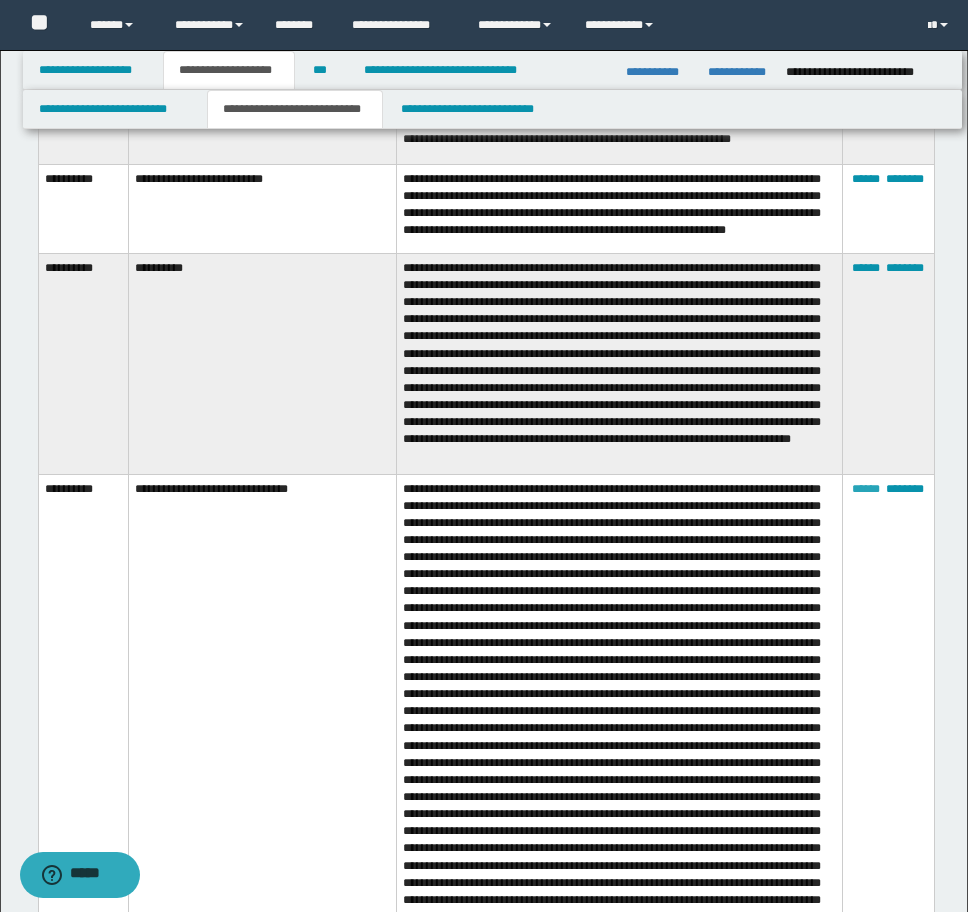 click on "******" at bounding box center [866, 489] 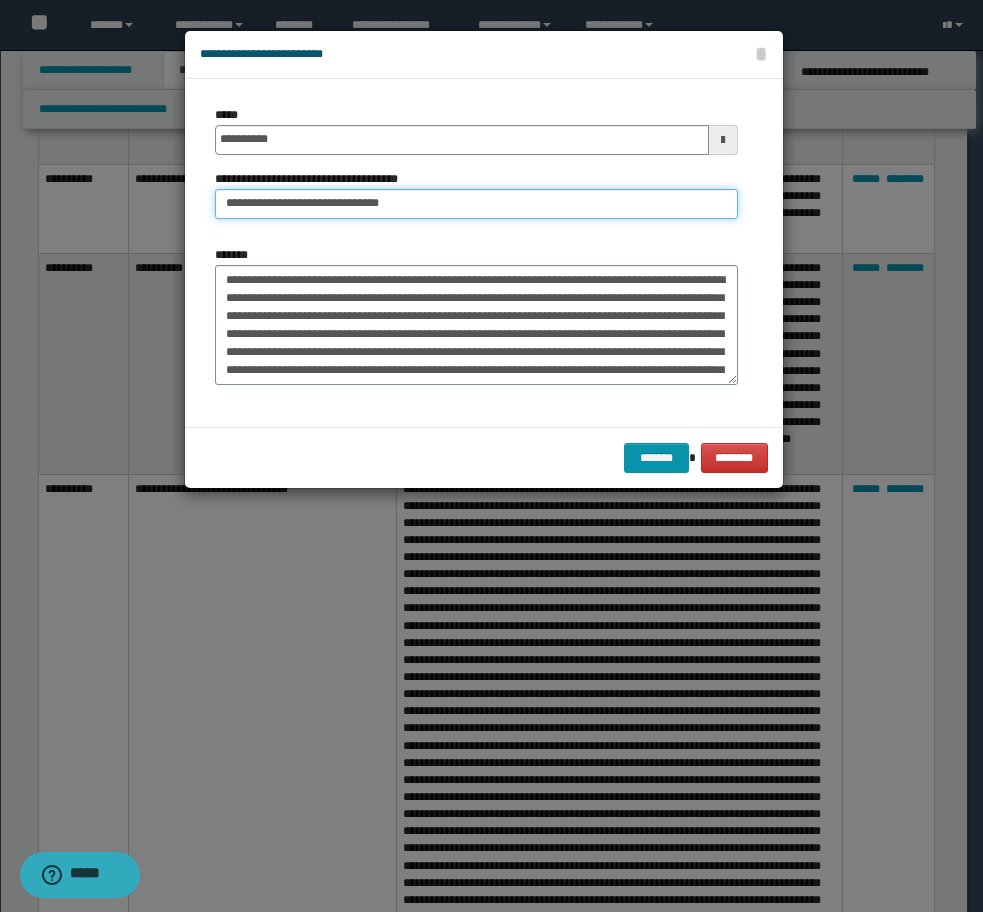 click on "**********" at bounding box center (476, 204) 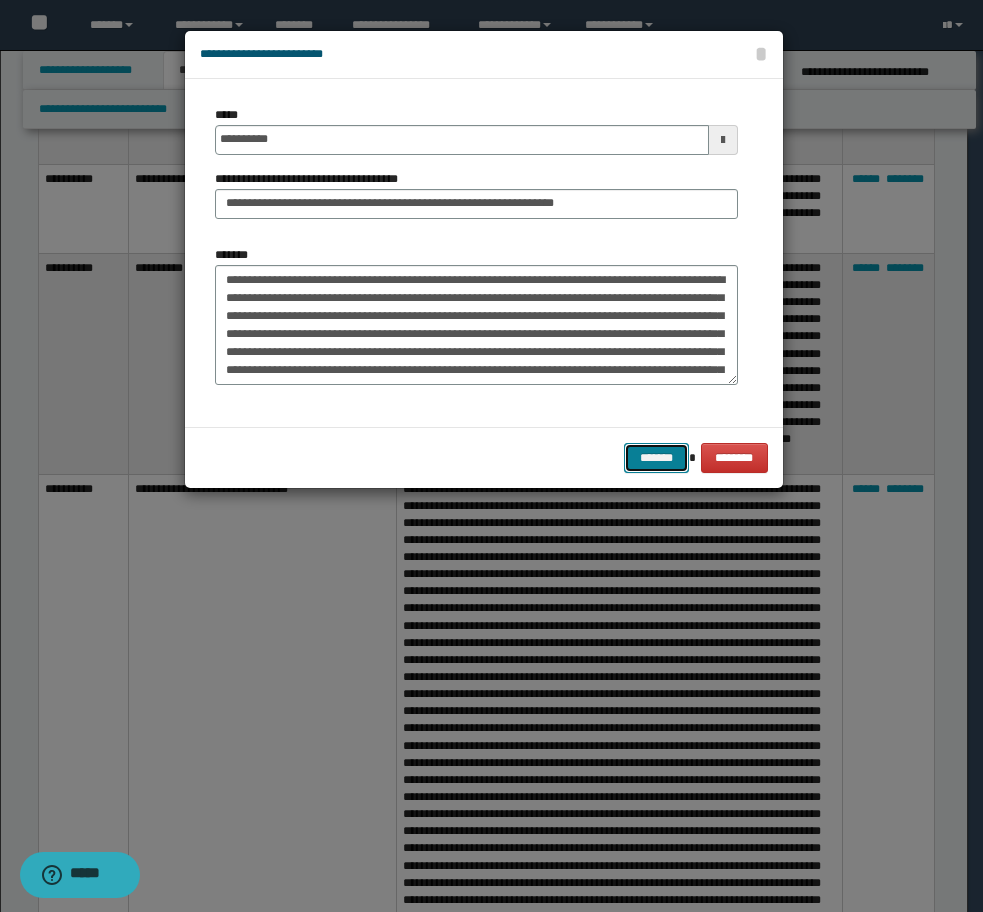 click on "*******" at bounding box center [656, 458] 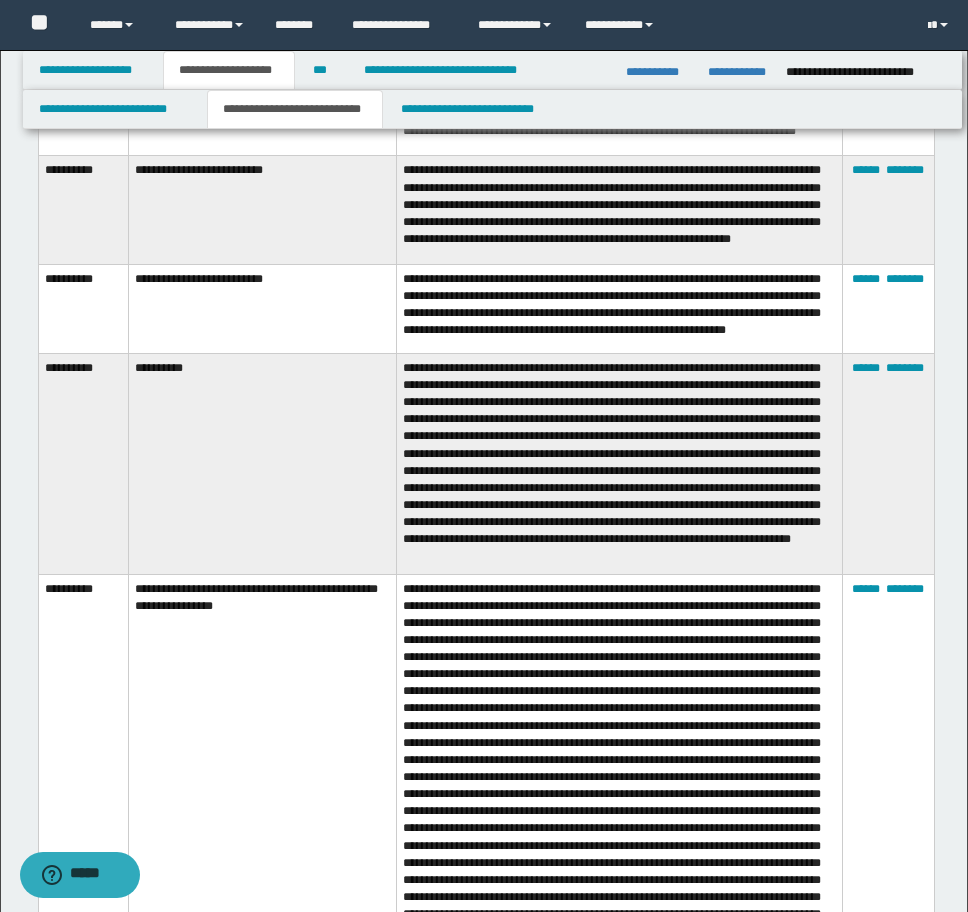 scroll, scrollTop: 2900, scrollLeft: 0, axis: vertical 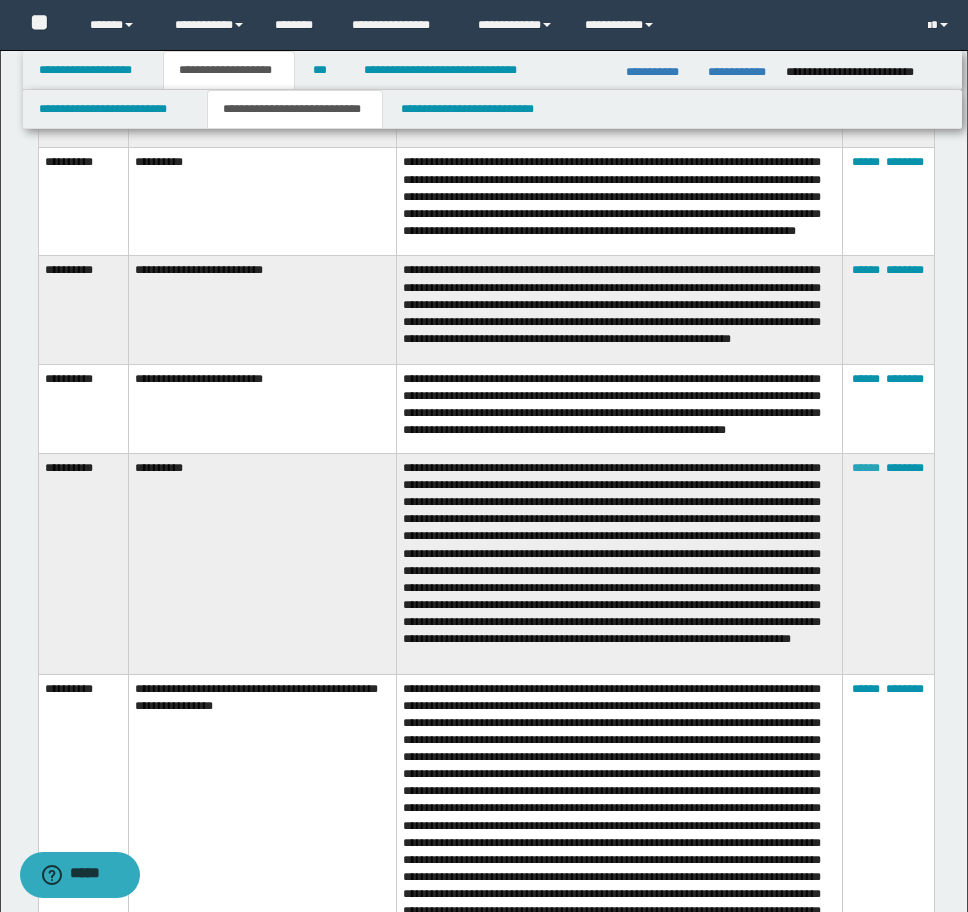 click on "******" at bounding box center (866, 468) 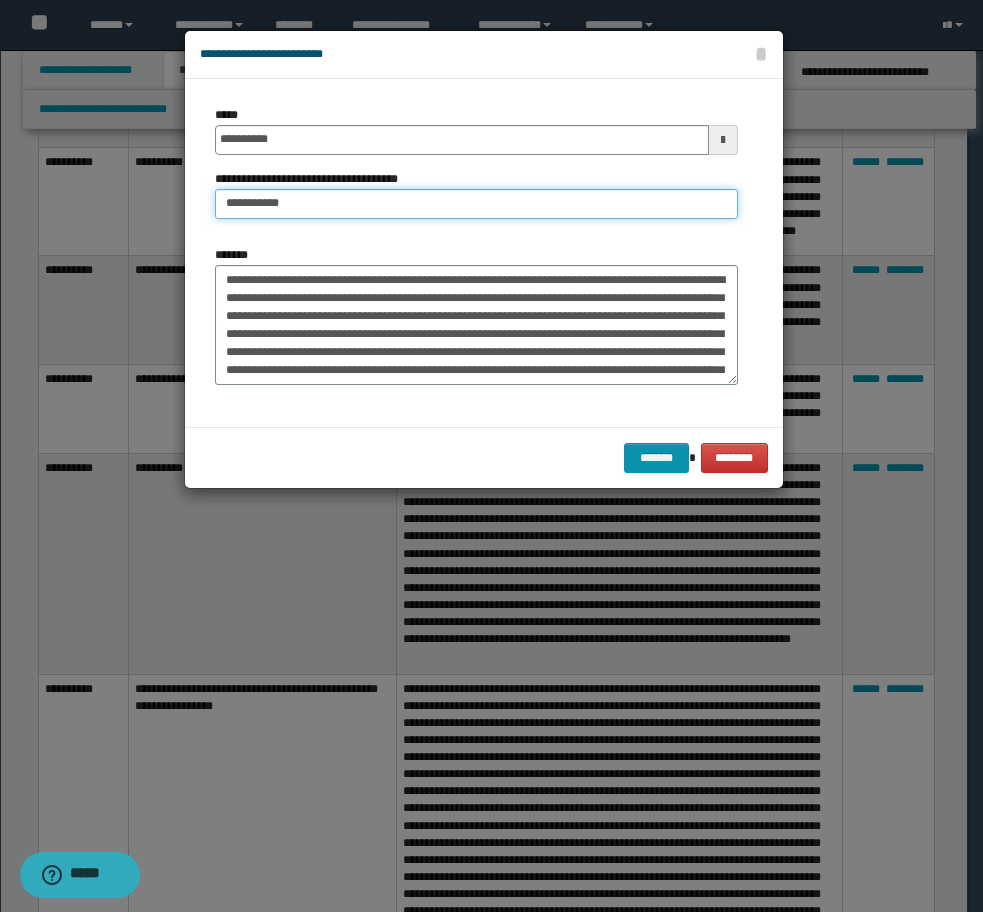 click on "**********" at bounding box center (476, 204) 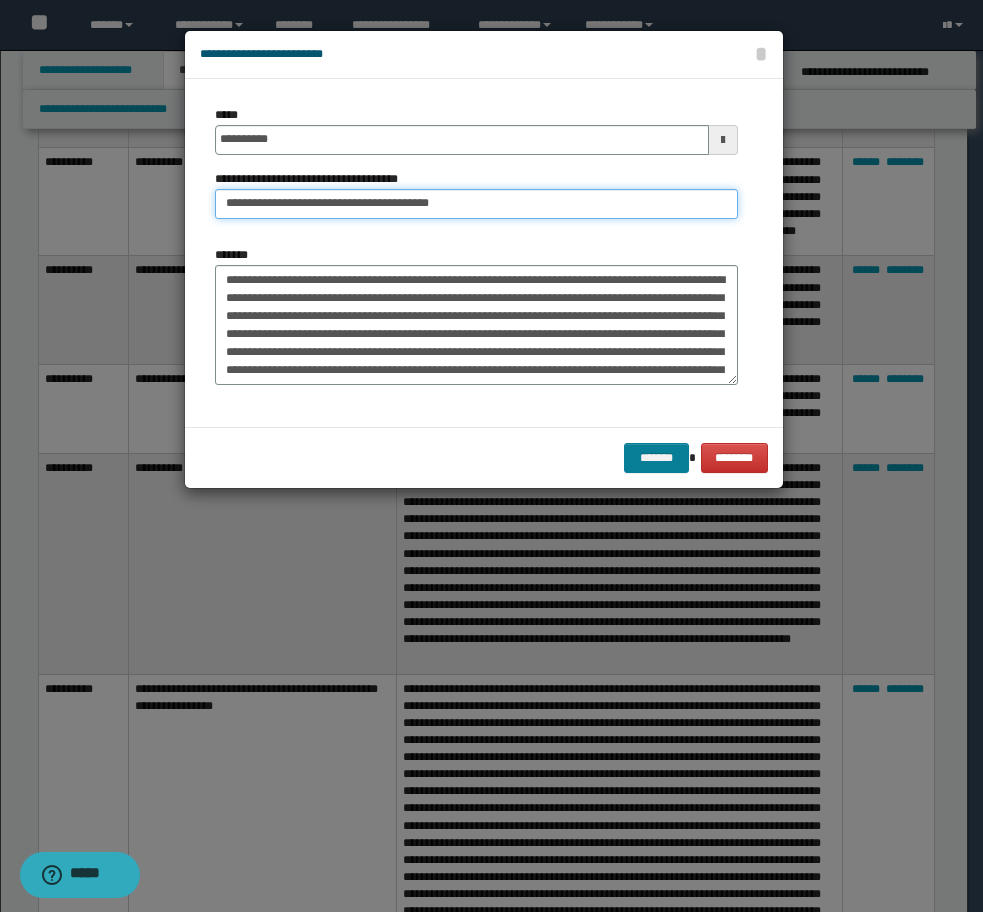 type on "**********" 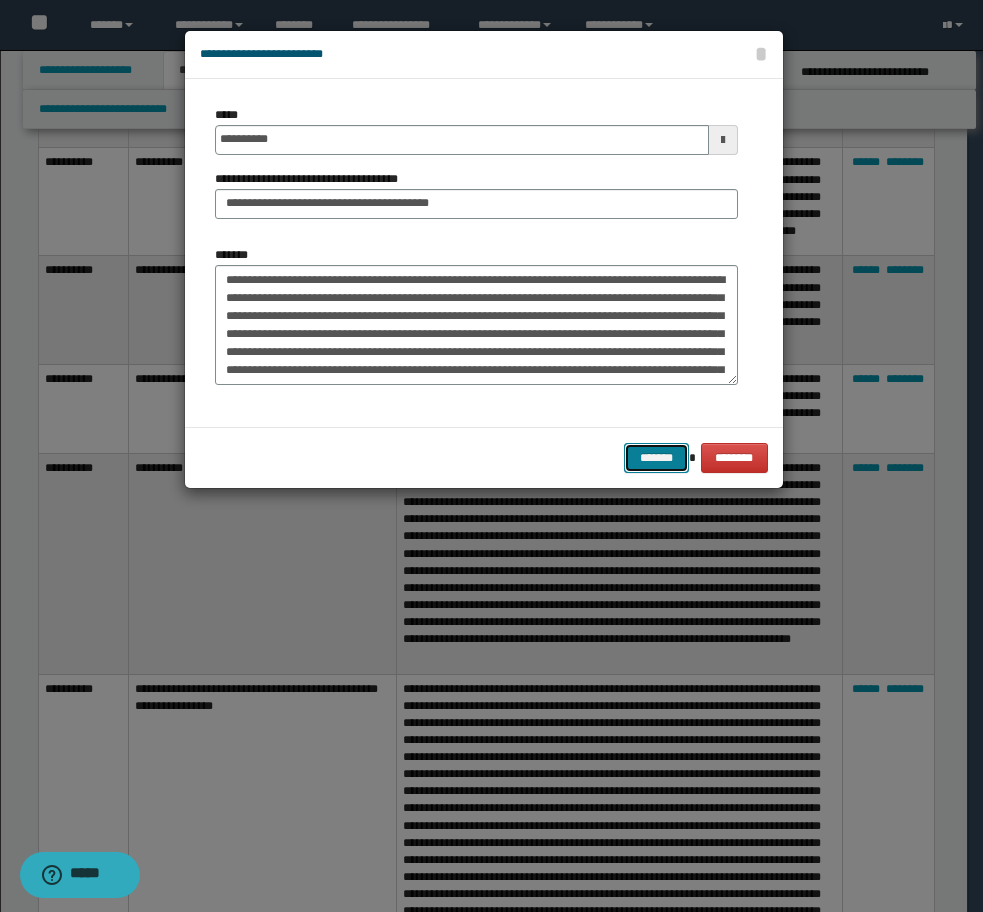 click on "*******" at bounding box center [656, 458] 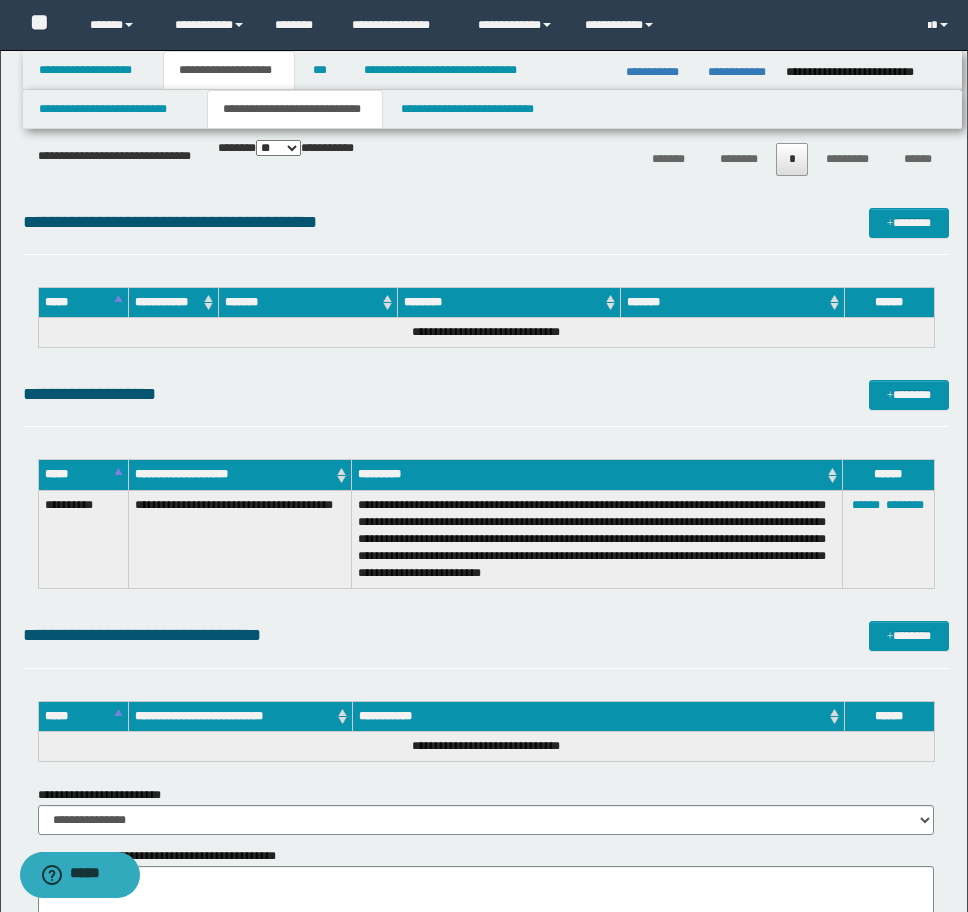 scroll, scrollTop: 4800, scrollLeft: 0, axis: vertical 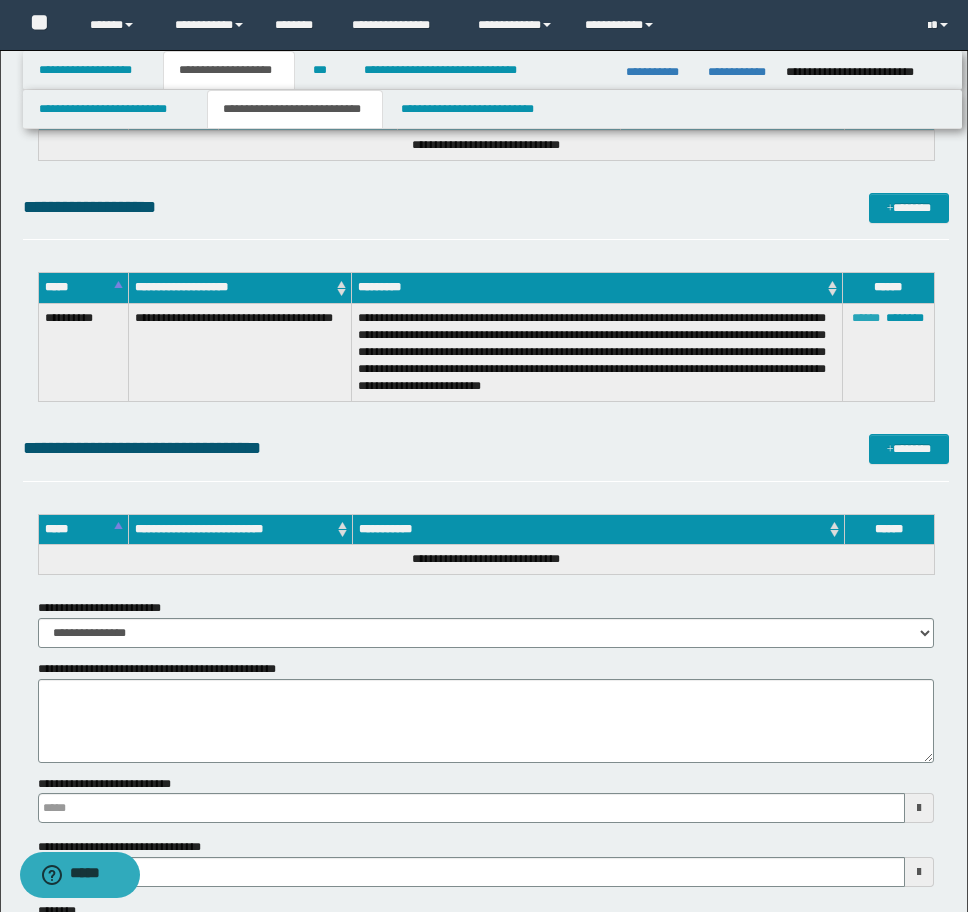 click on "******" at bounding box center (866, 318) 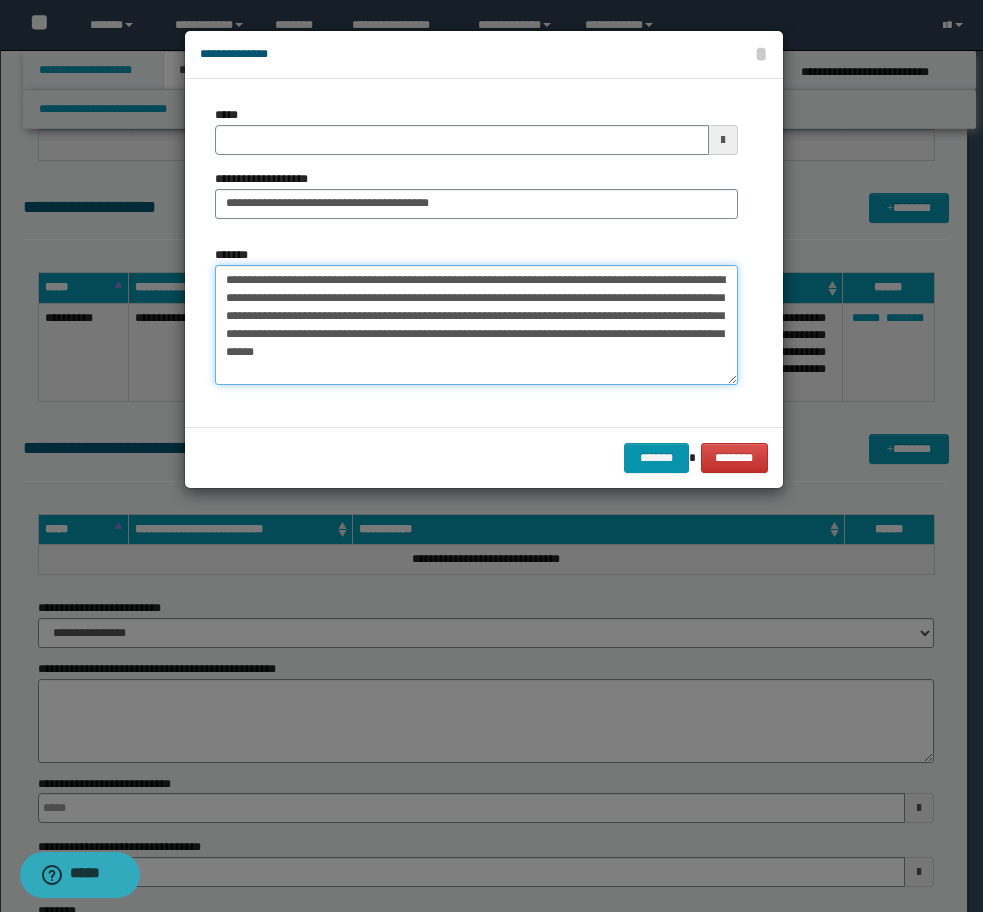 click on "**********" at bounding box center [476, 325] 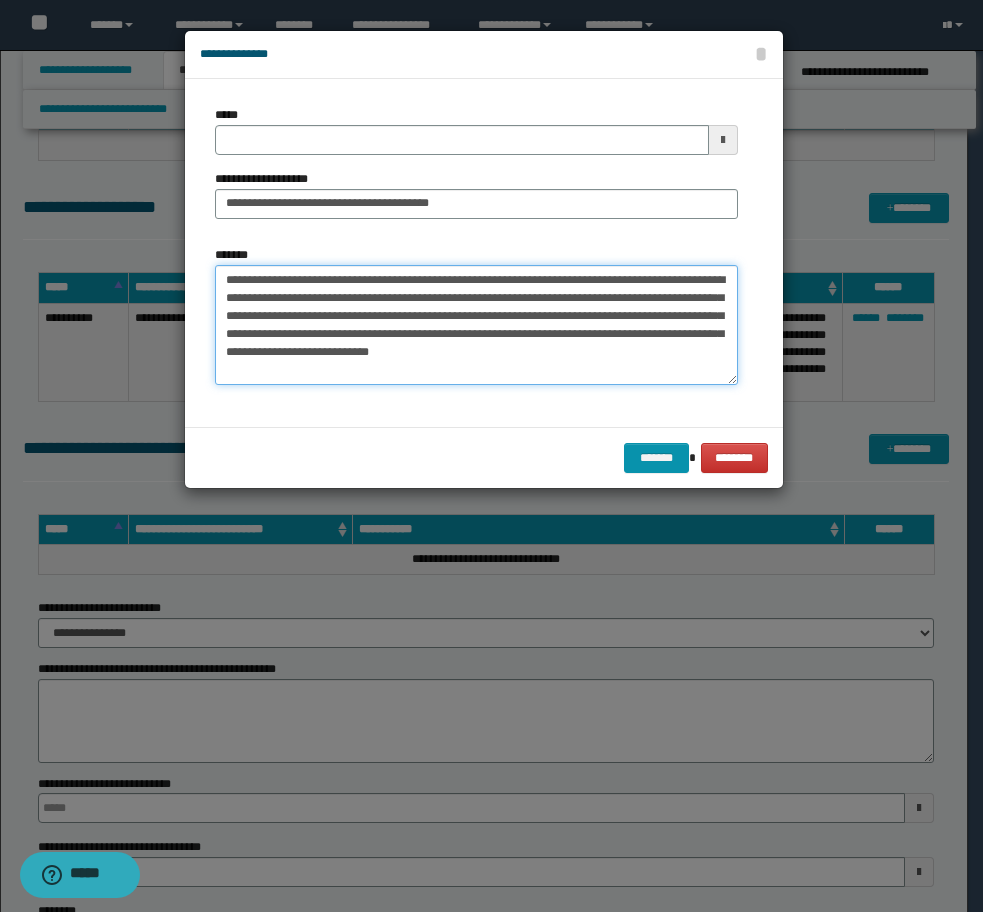 type on "**********" 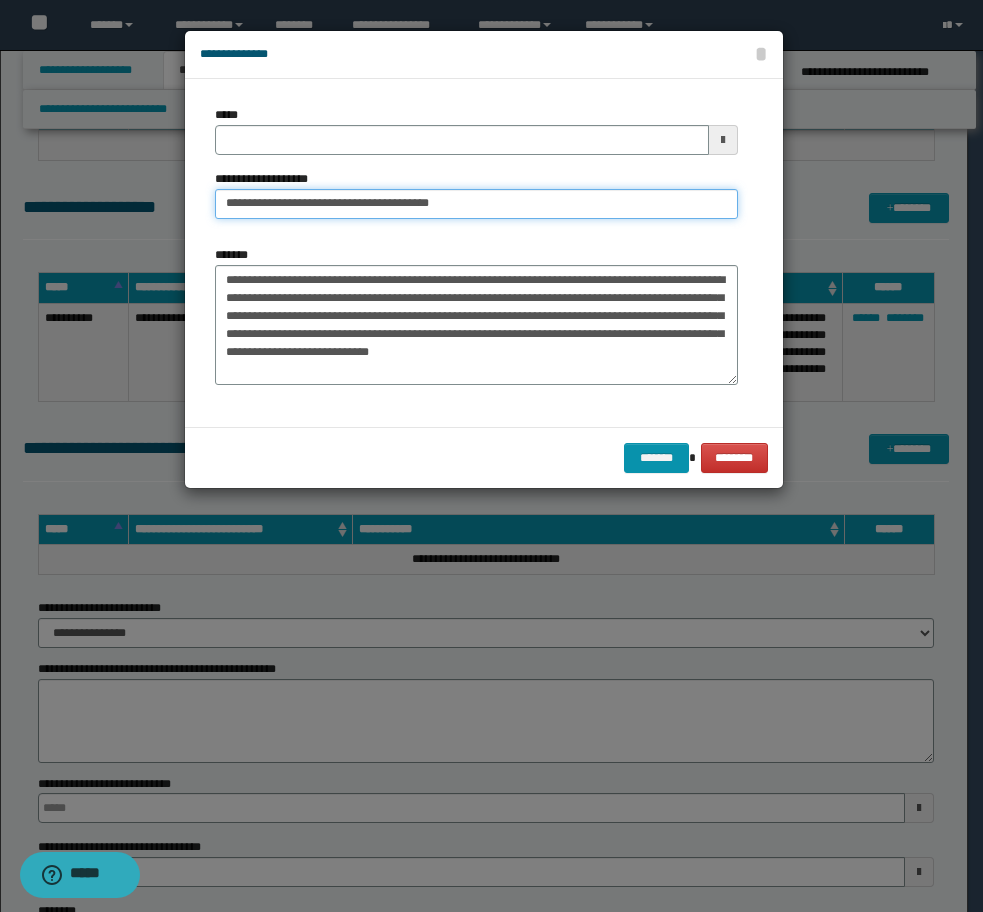 click on "**********" at bounding box center [476, 204] 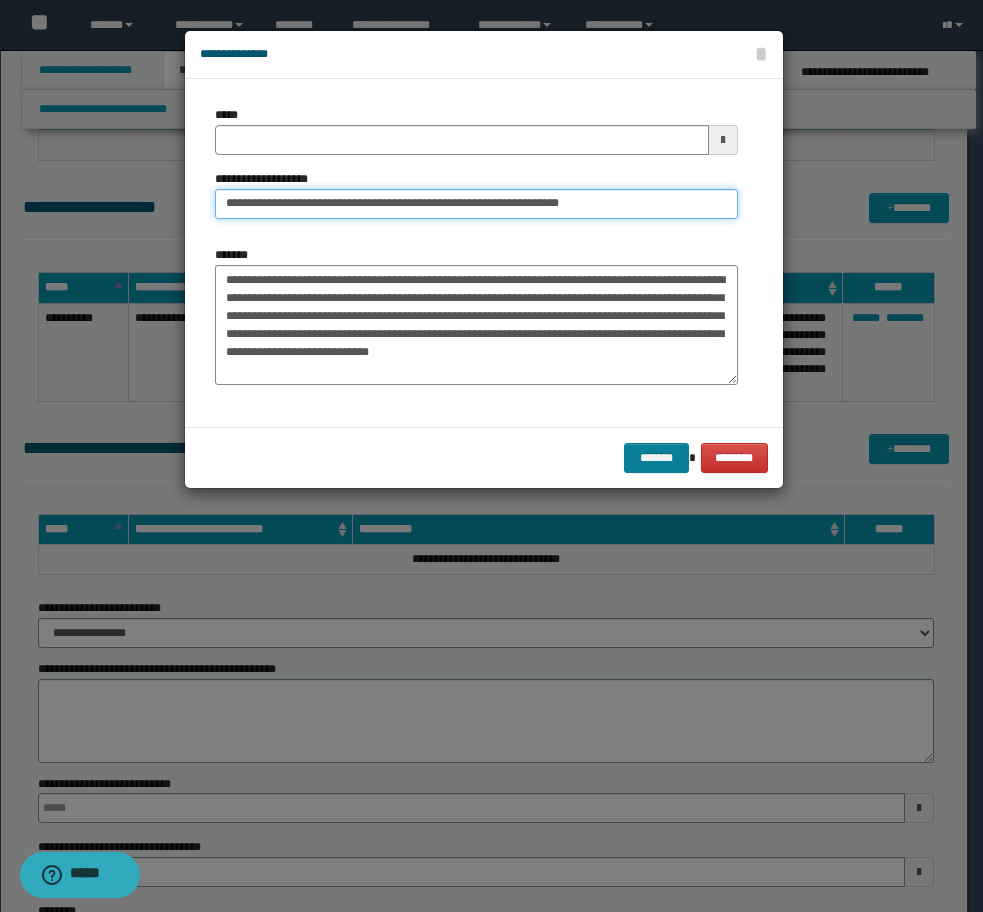 type on "**********" 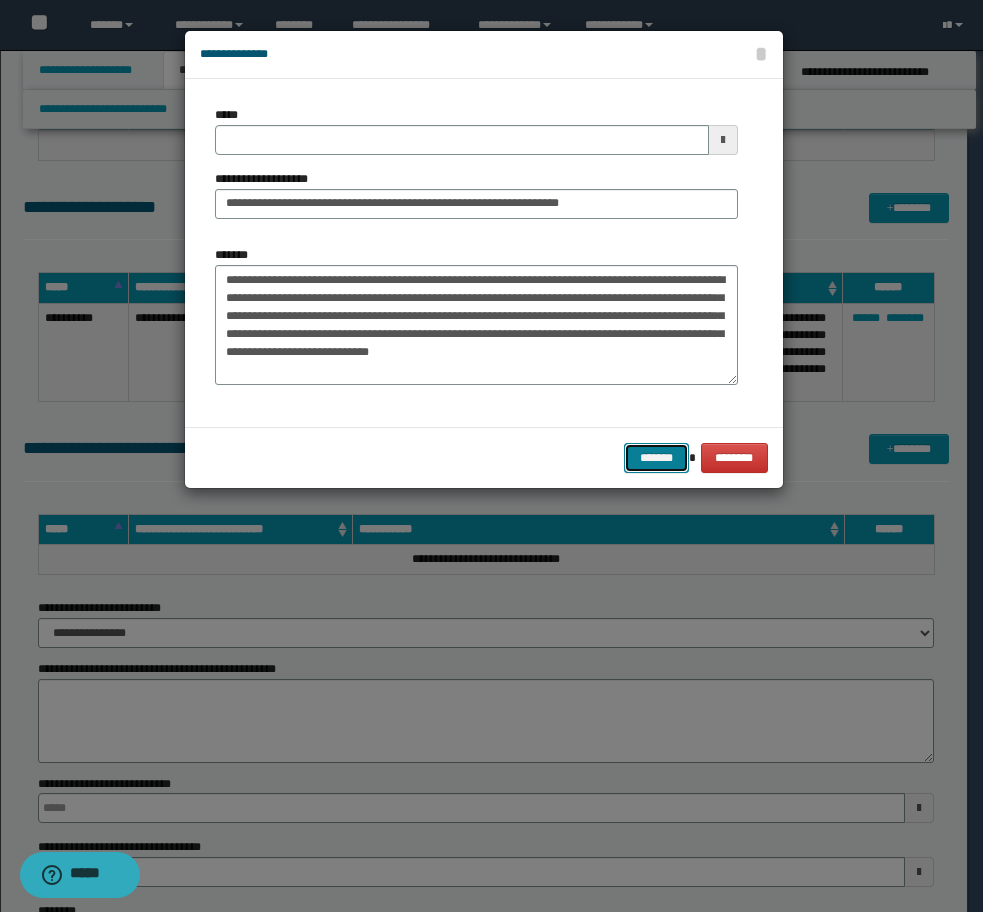 click on "*******" at bounding box center [656, 458] 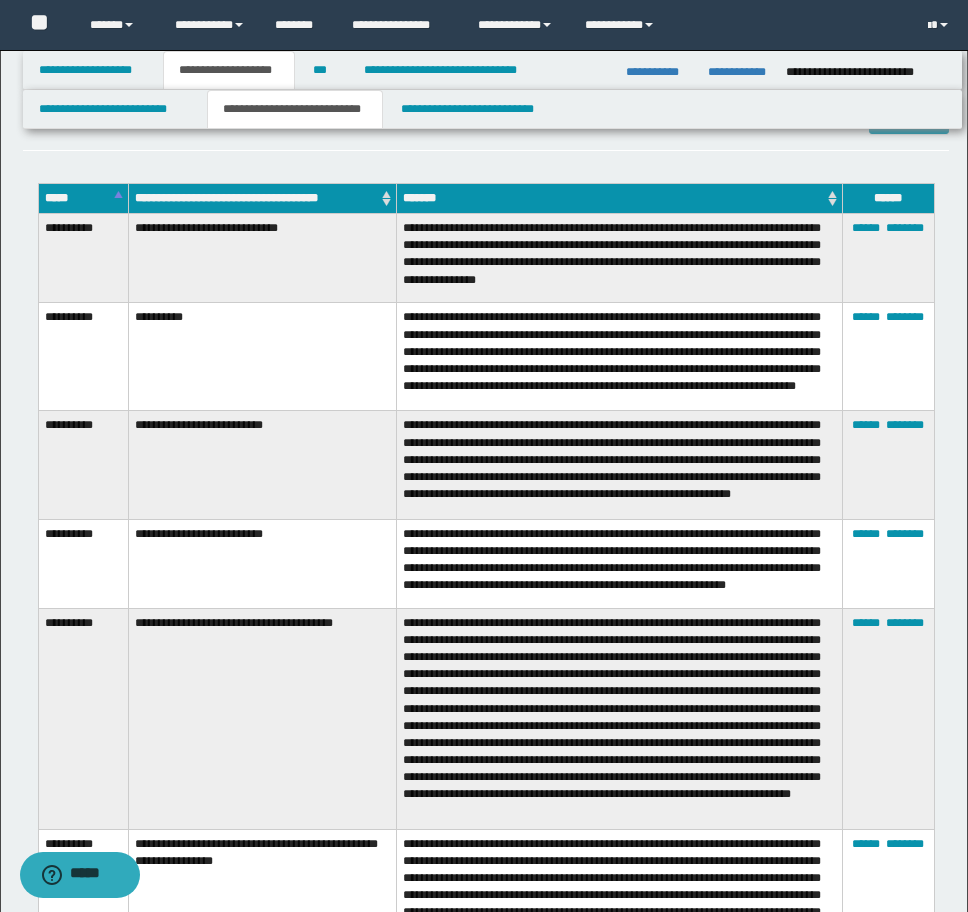 scroll, scrollTop: 2700, scrollLeft: 0, axis: vertical 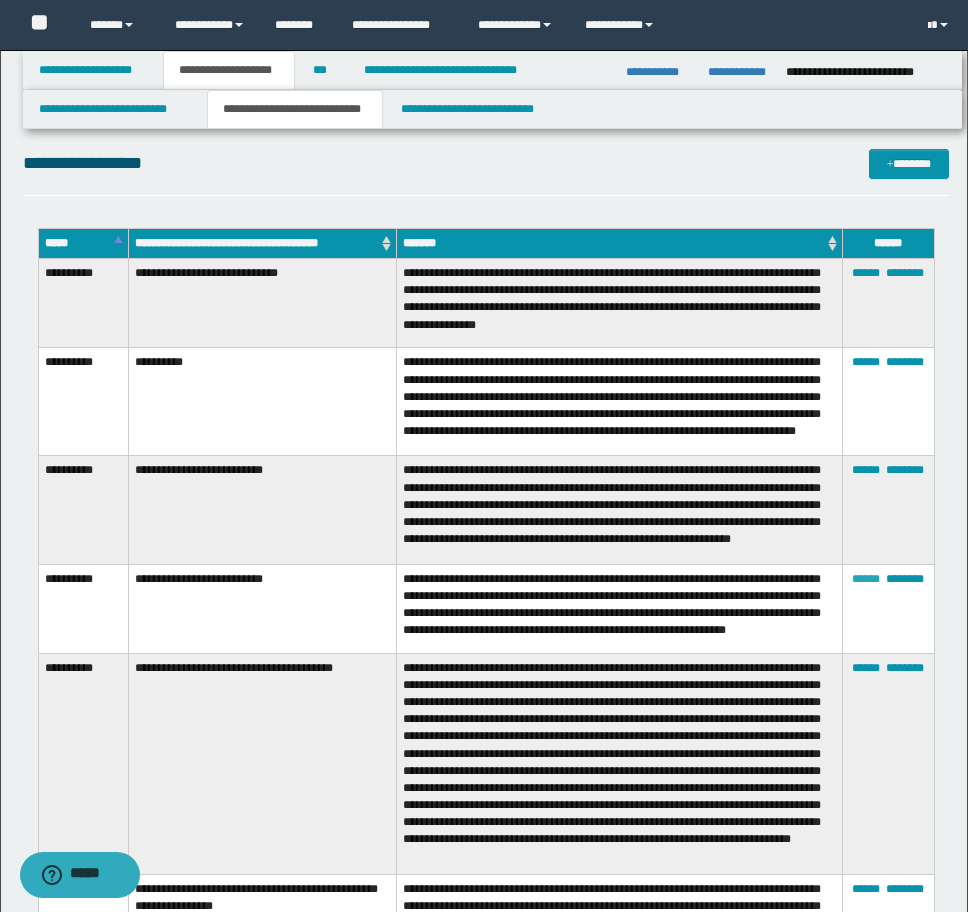 click on "******" at bounding box center [866, 579] 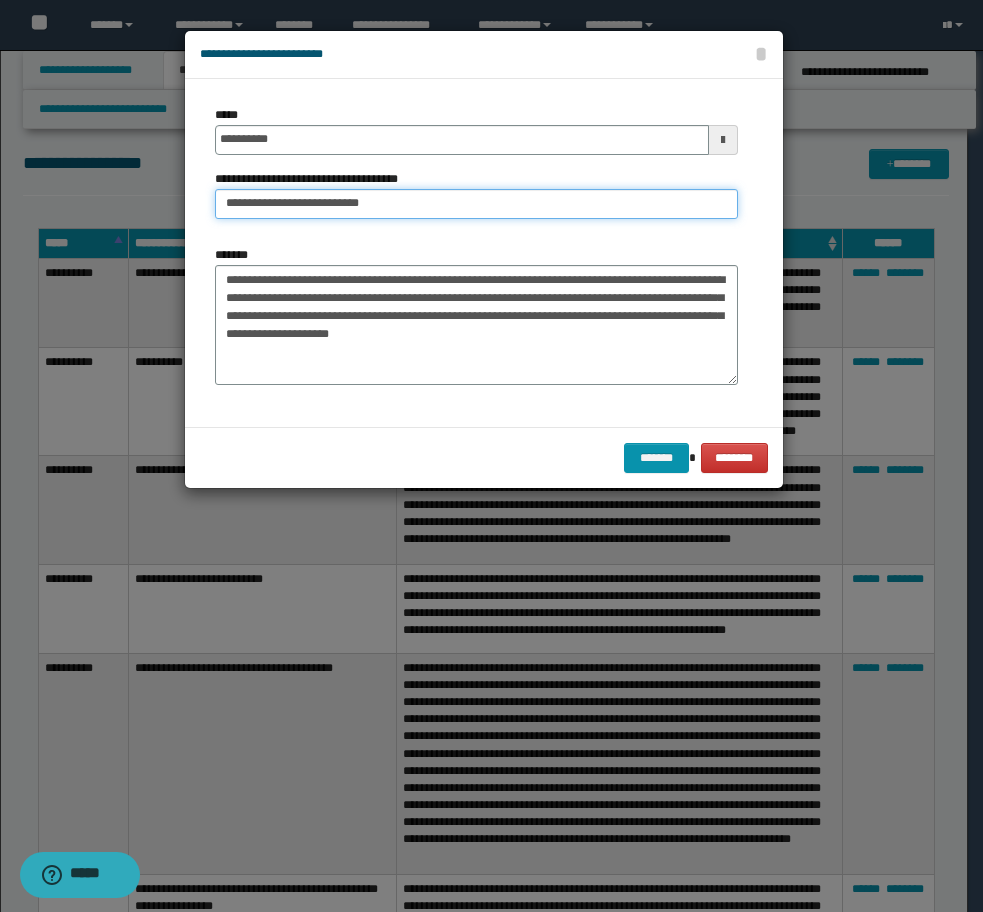 click on "**********" at bounding box center [476, 204] 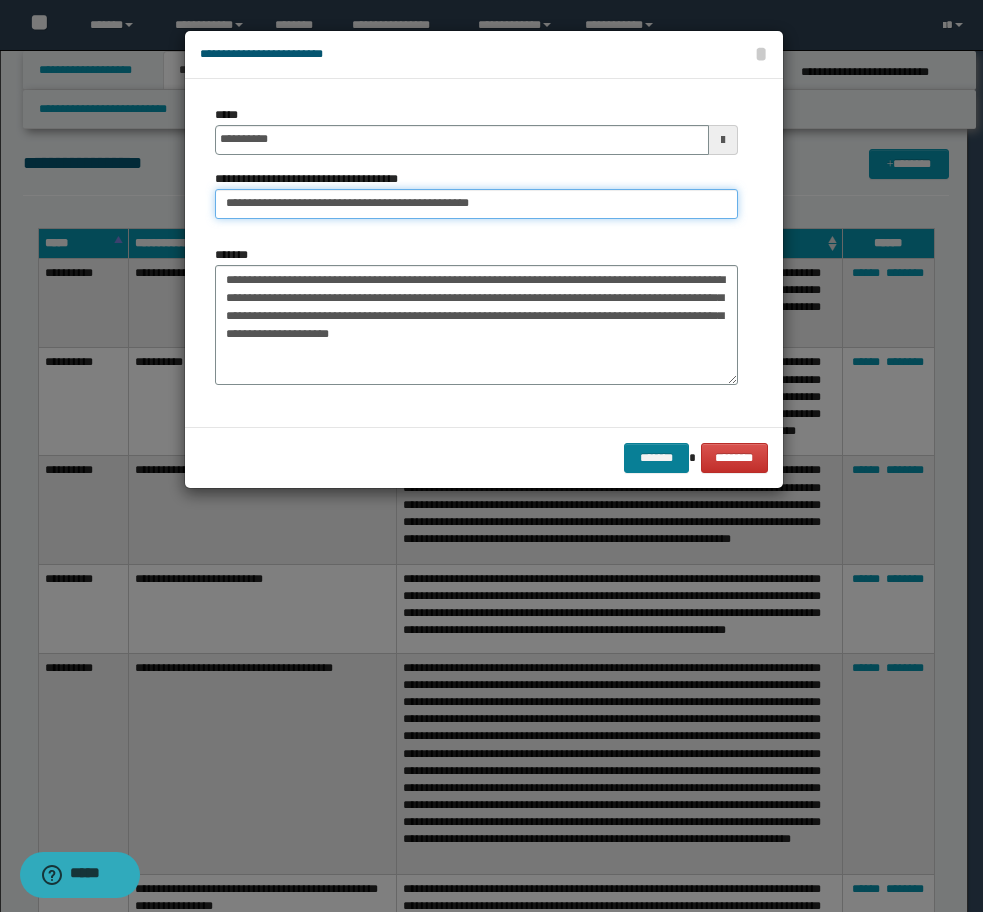 type on "**********" 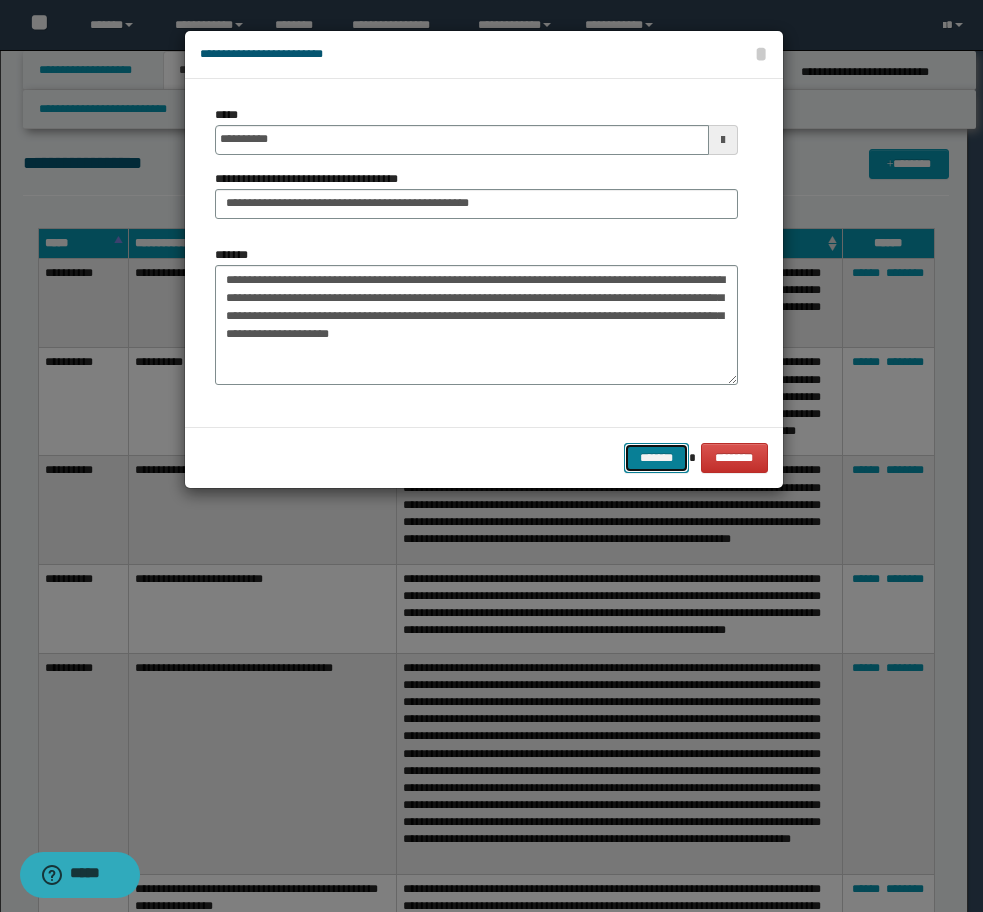 click on "*******" at bounding box center (656, 458) 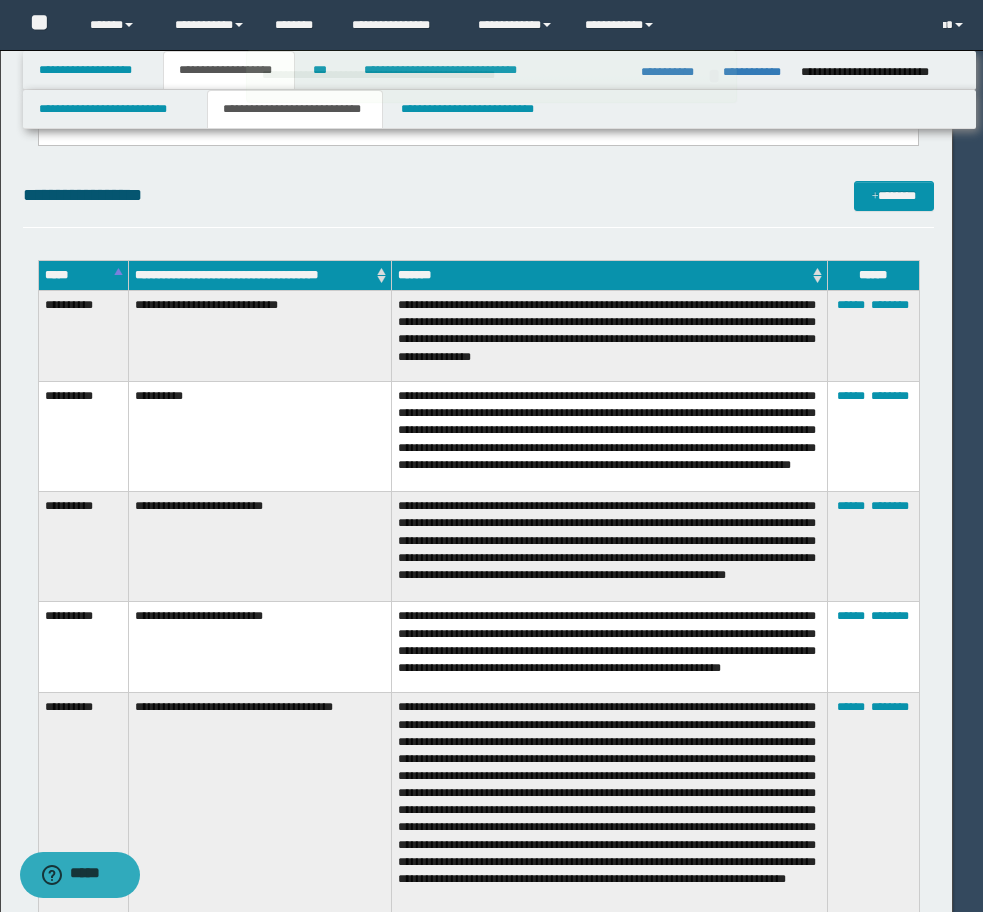 type 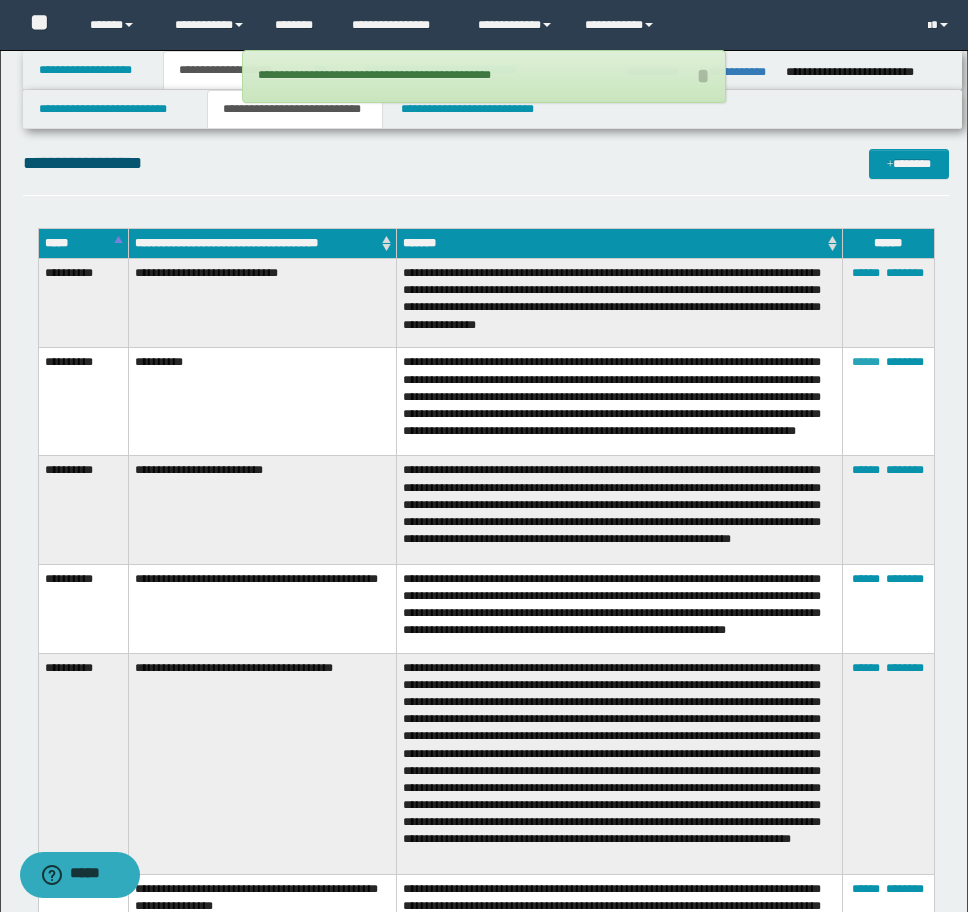 click on "******" at bounding box center (866, 362) 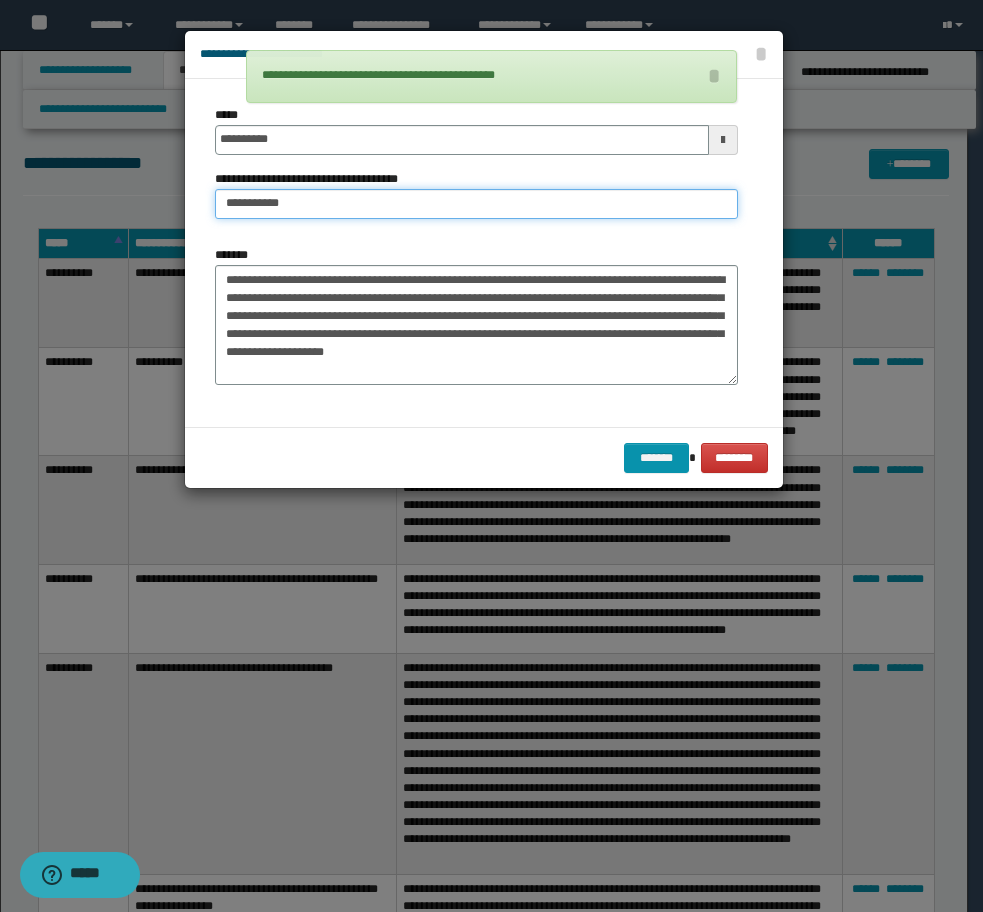 click on "**********" at bounding box center [476, 204] 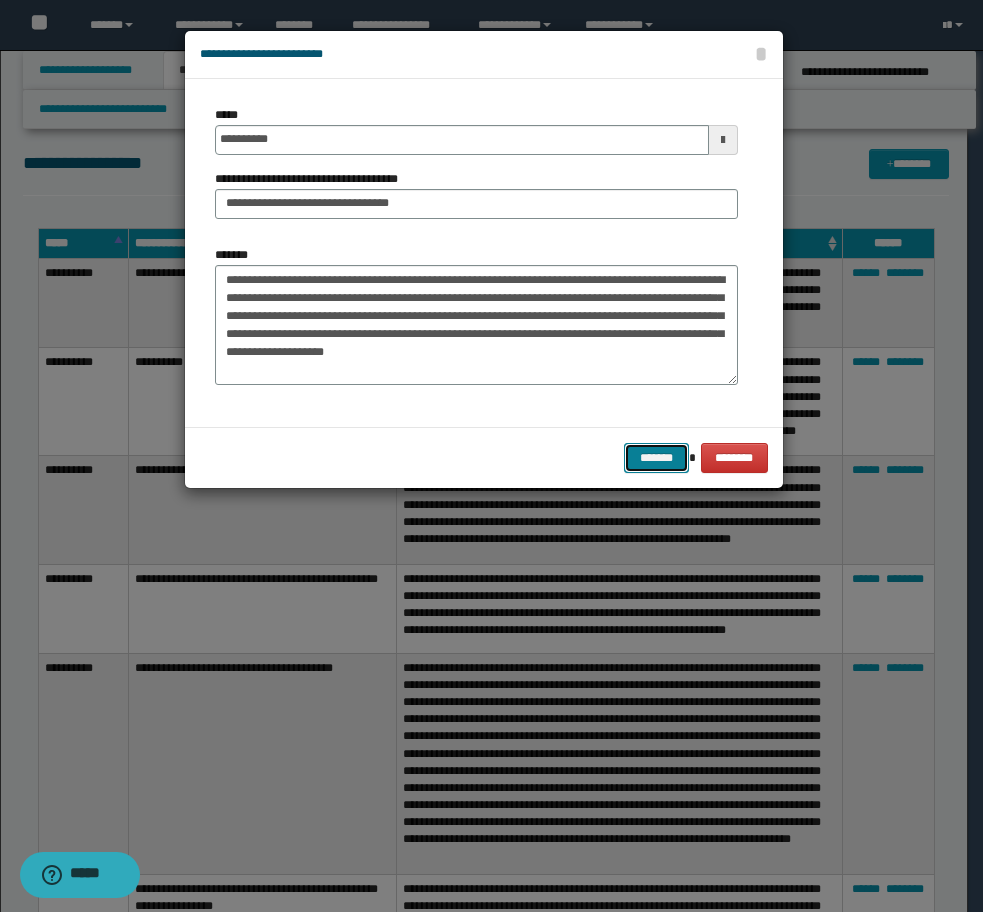 click on "*******" at bounding box center [656, 458] 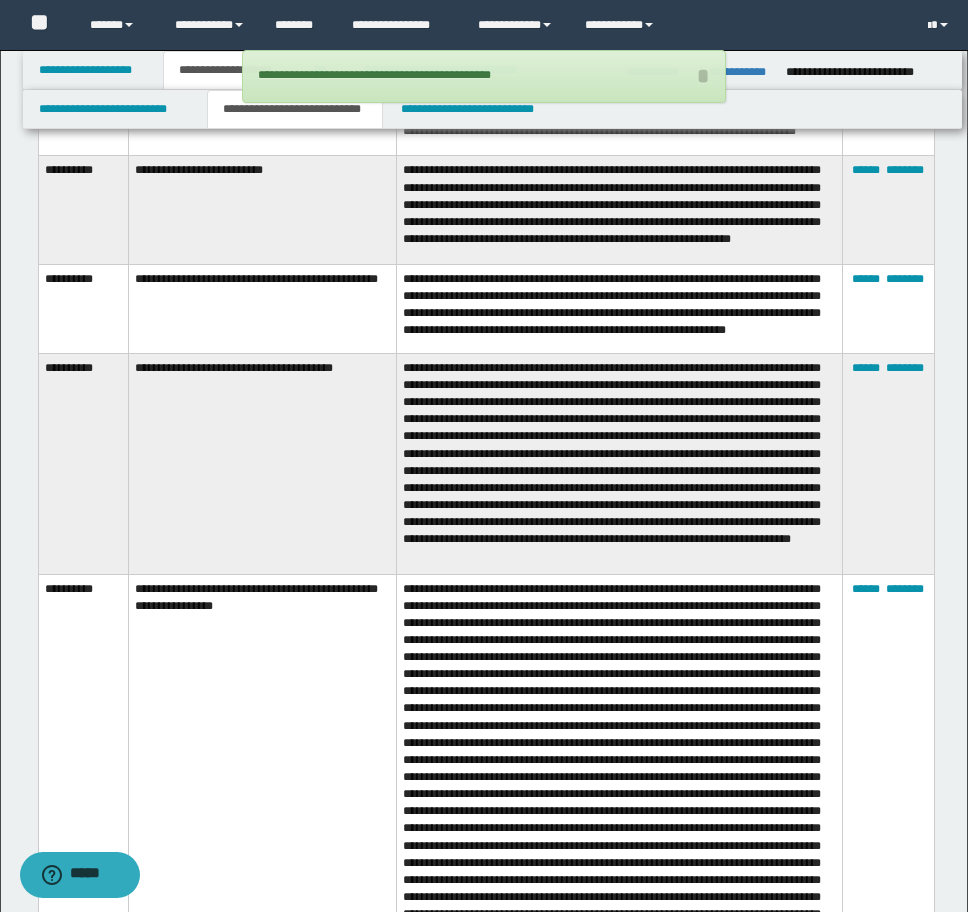 scroll, scrollTop: 2600, scrollLeft: 0, axis: vertical 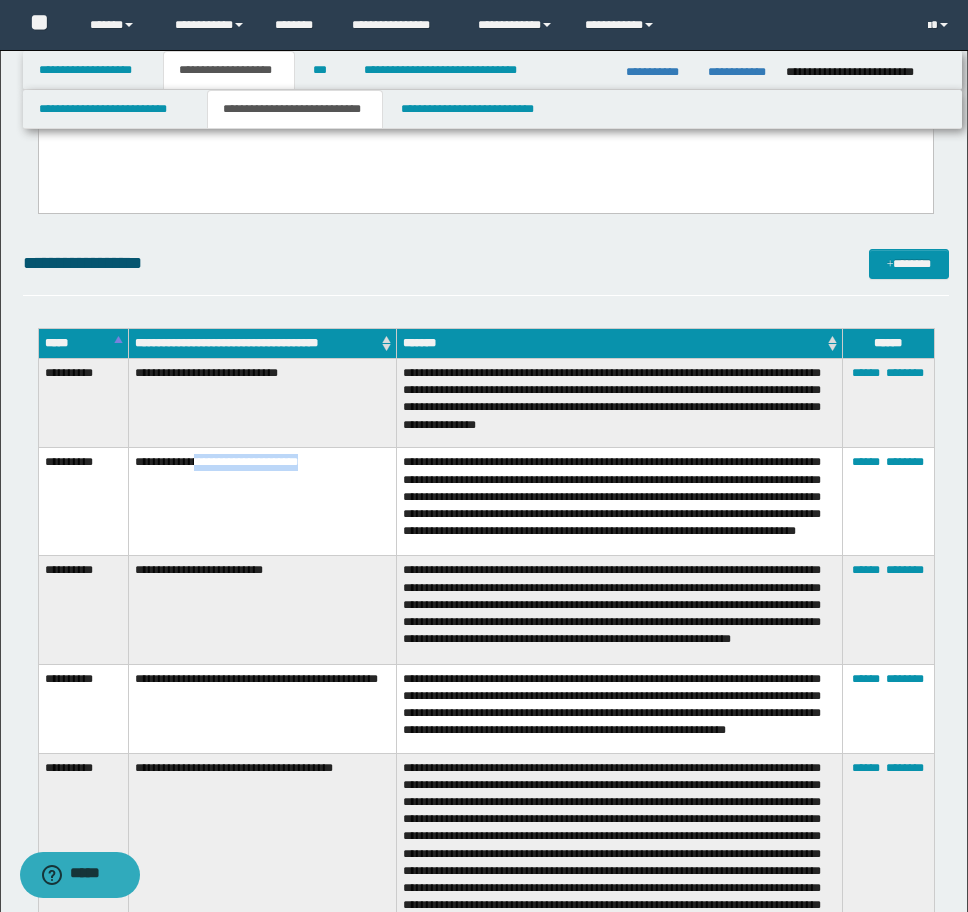drag, startPoint x: 340, startPoint y: 456, endPoint x: 198, endPoint y: 456, distance: 142 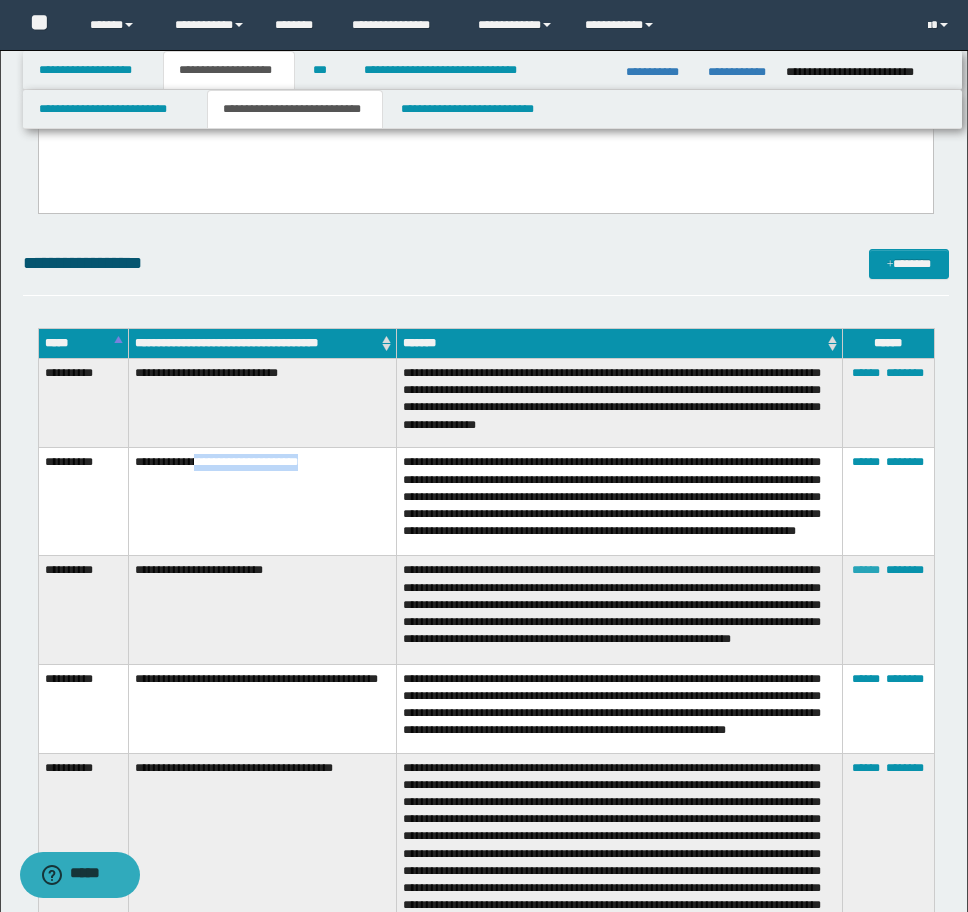 click on "******" at bounding box center (866, 570) 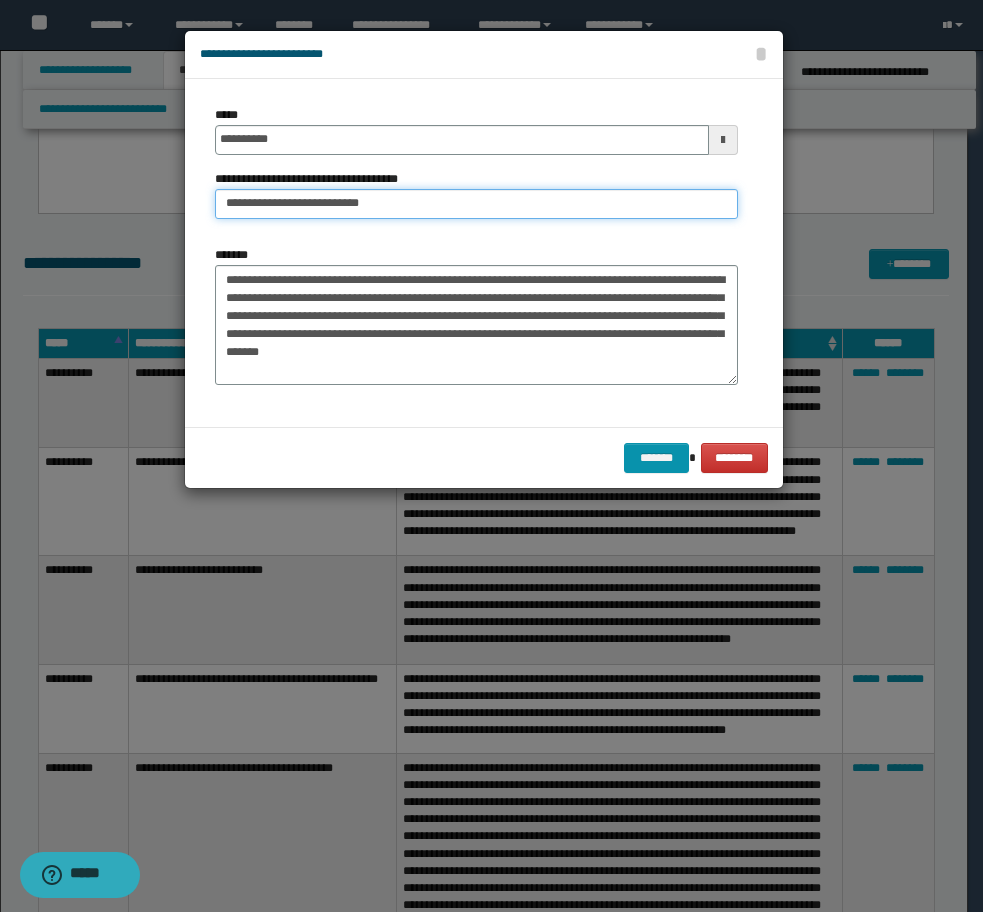 click on "**********" at bounding box center (476, 204) 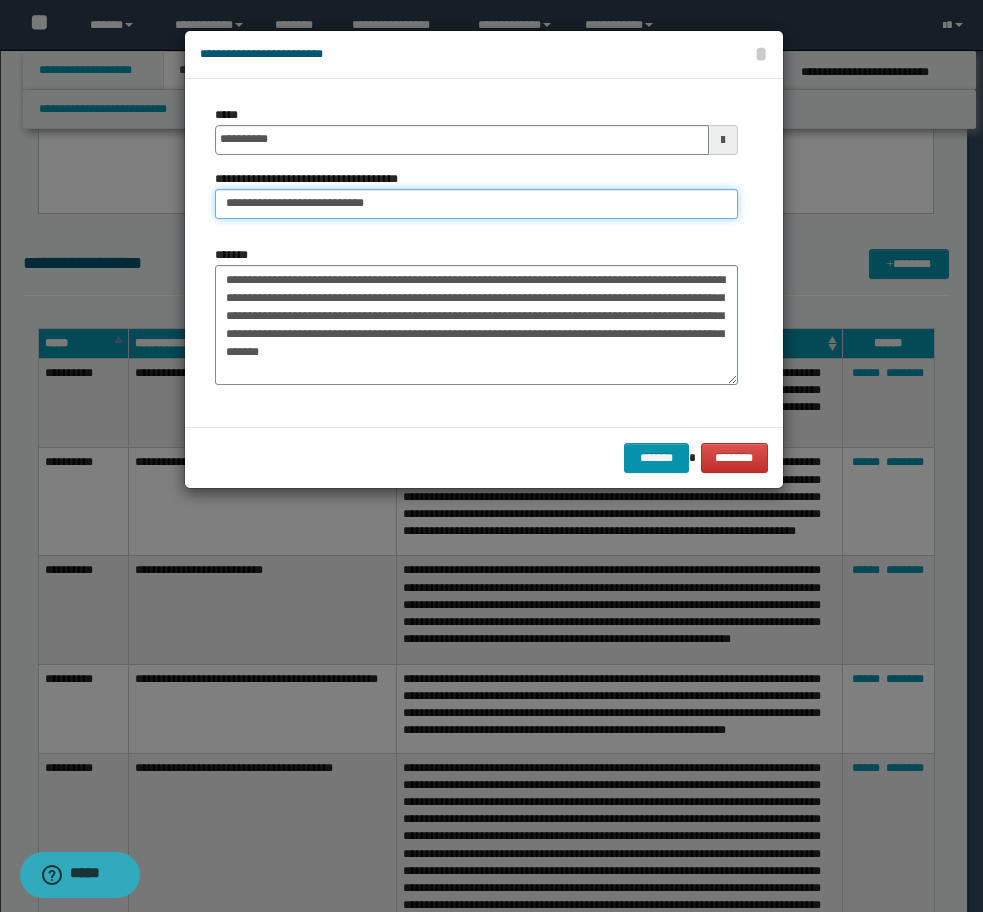 paste on "**********" 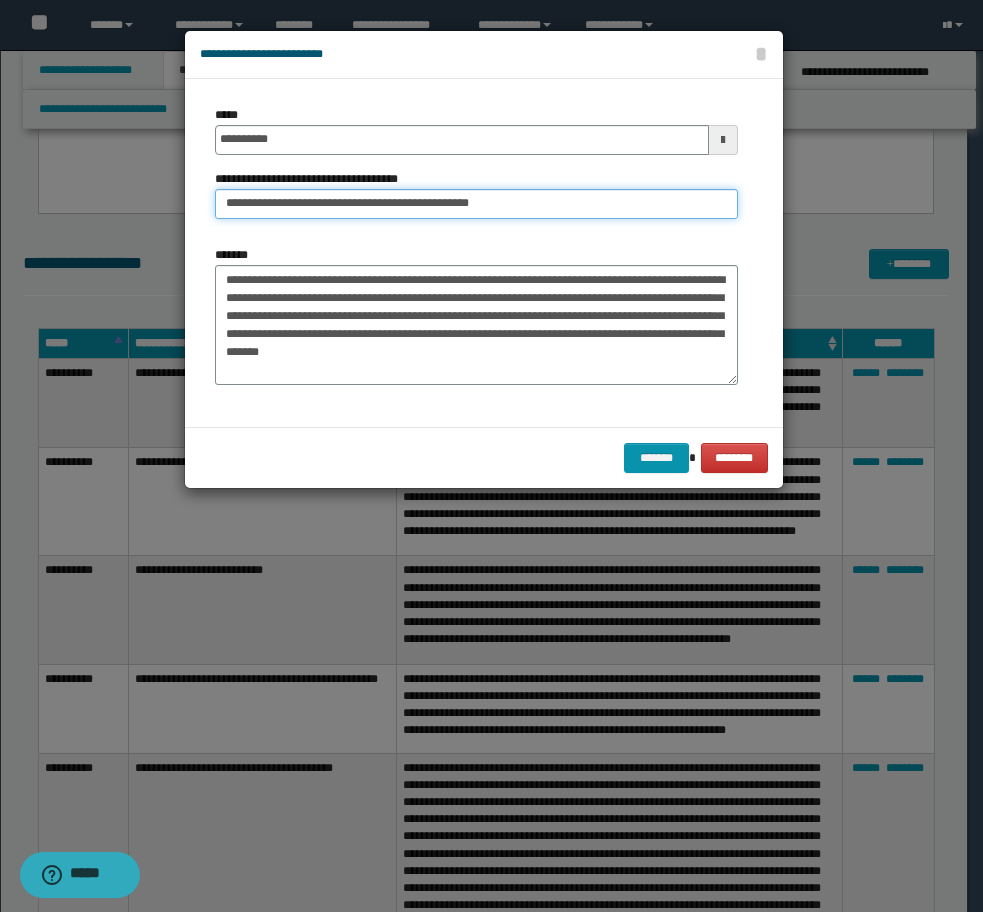 click on "**********" at bounding box center [476, 204] 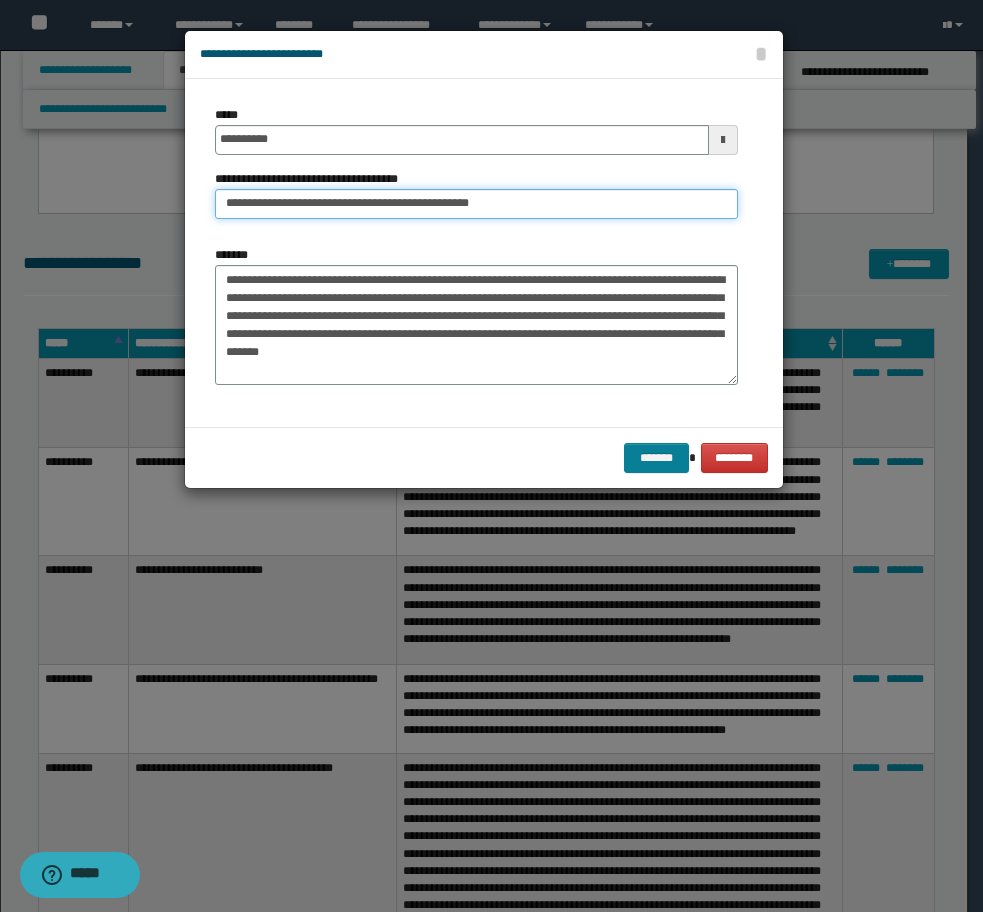 type on "**********" 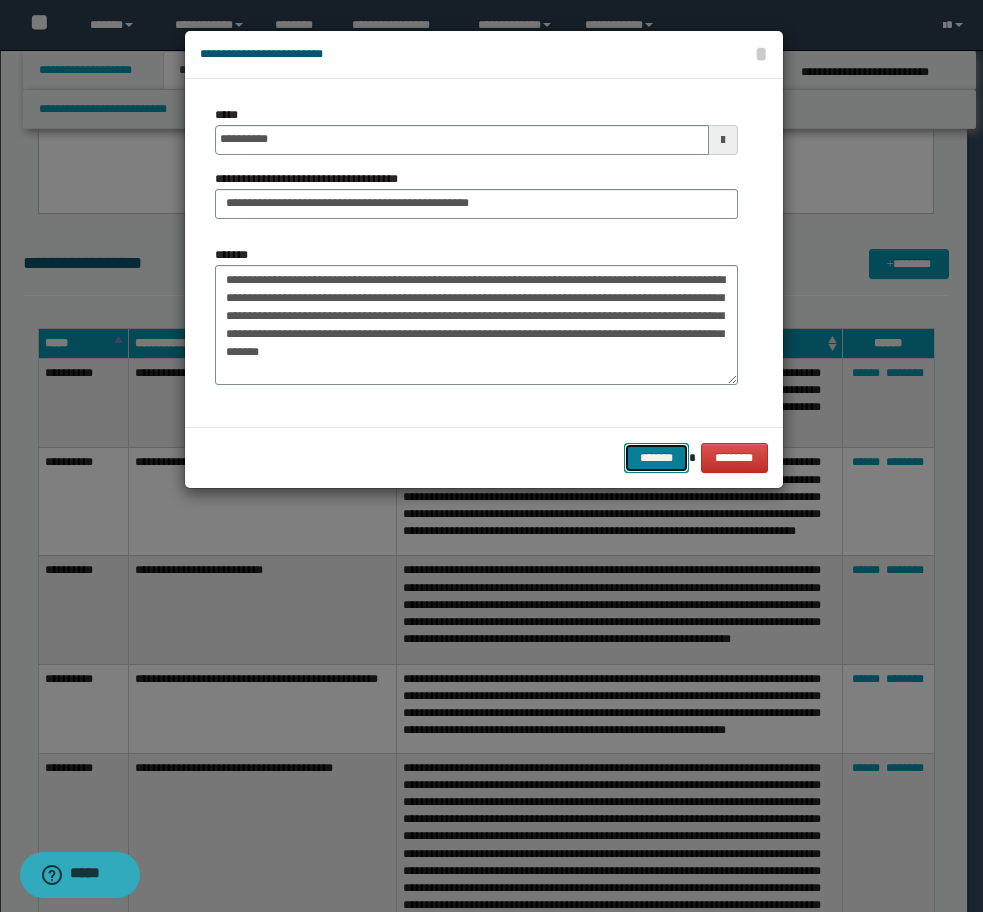 click on "*******" at bounding box center (656, 458) 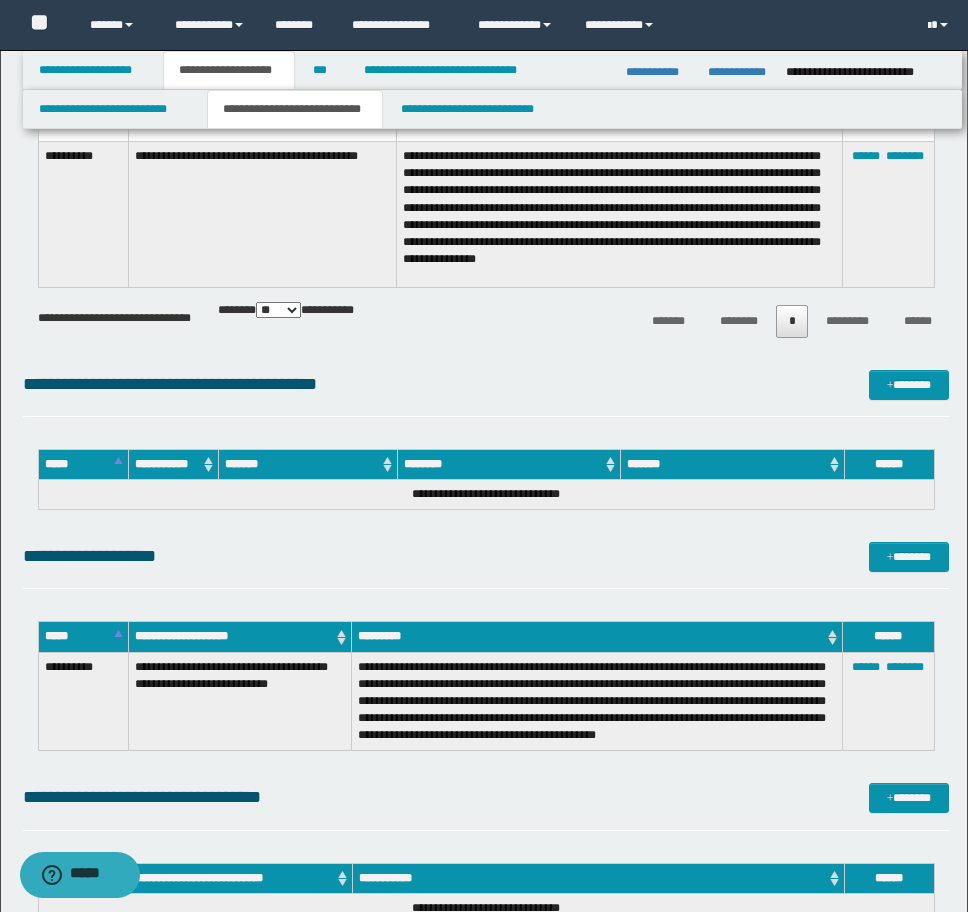 scroll, scrollTop: 4500, scrollLeft: 0, axis: vertical 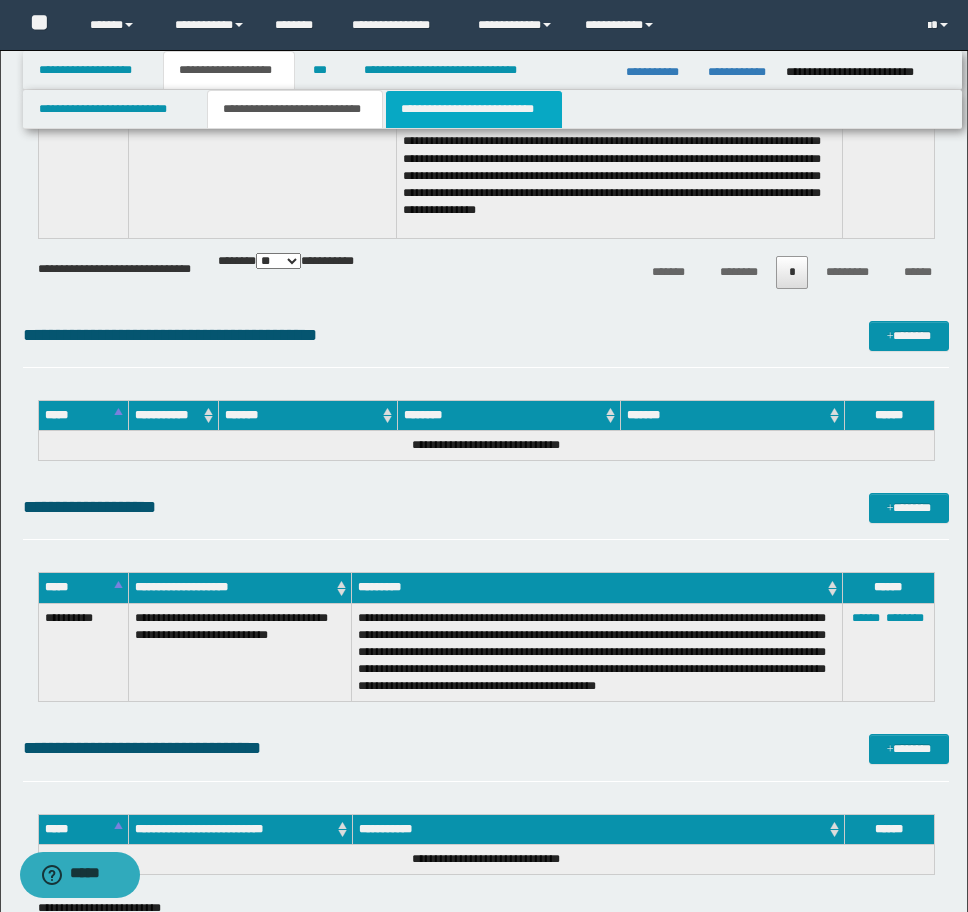 click on "**********" at bounding box center (474, 109) 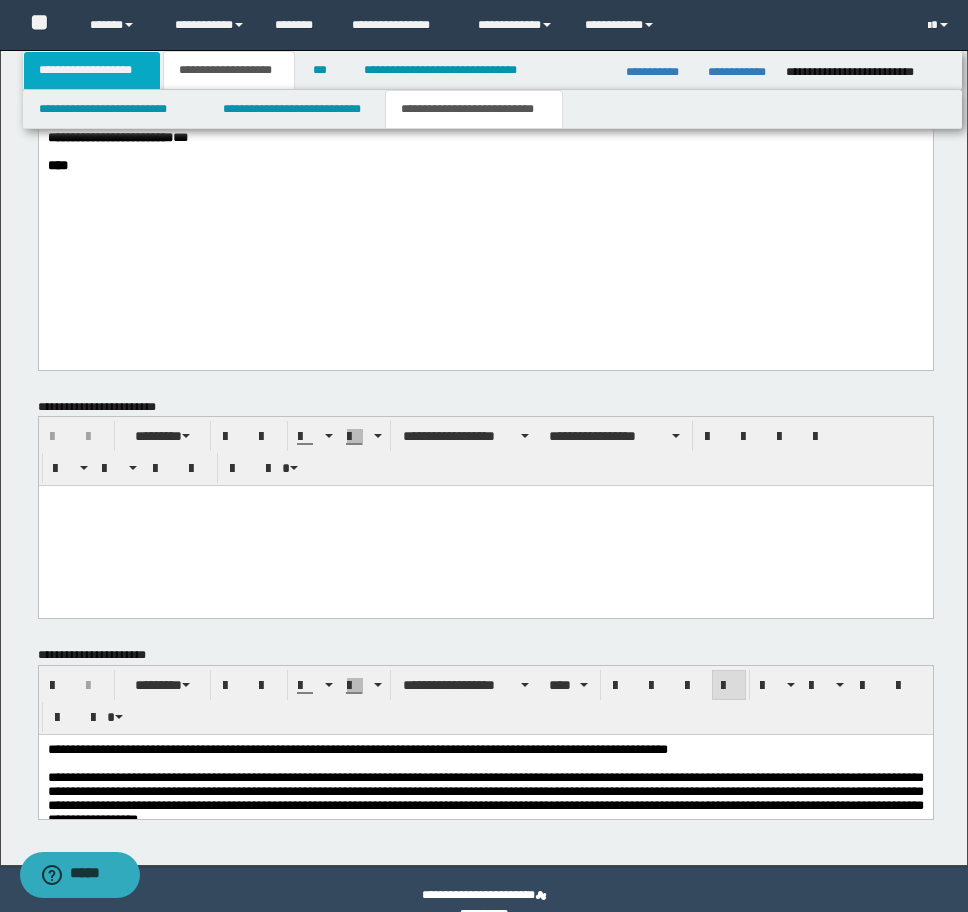 click on "**********" at bounding box center (92, 70) 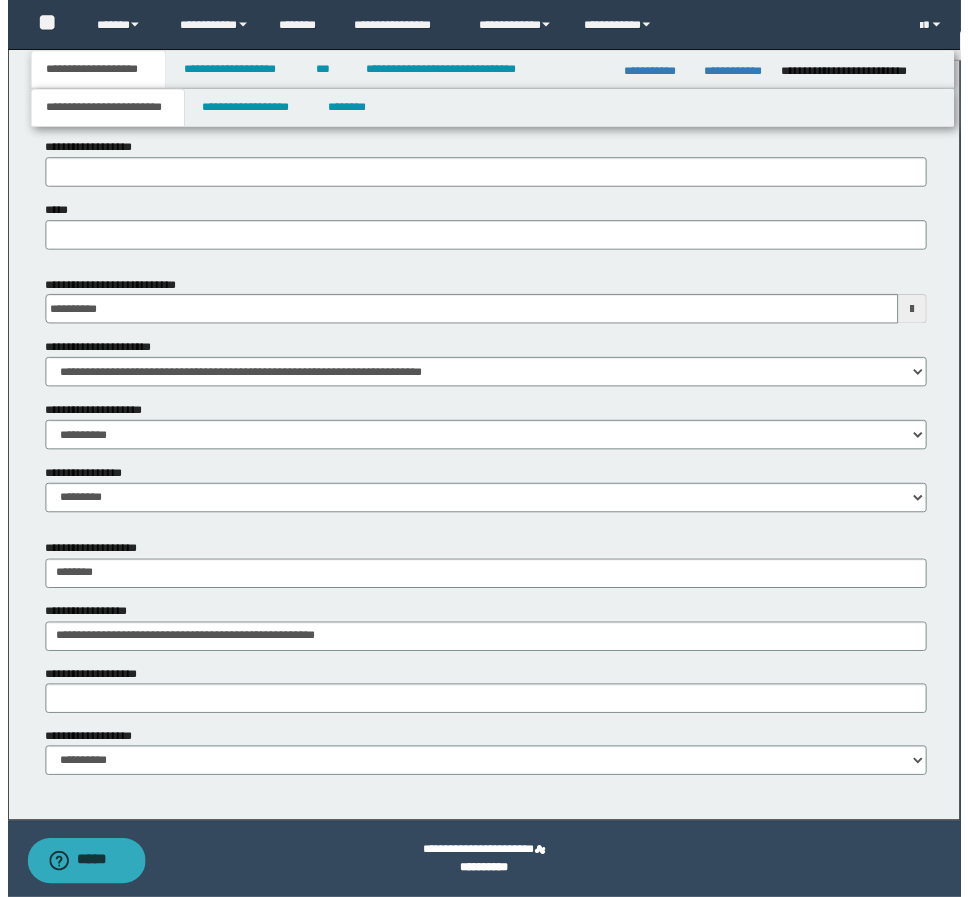scroll, scrollTop: 876, scrollLeft: 0, axis: vertical 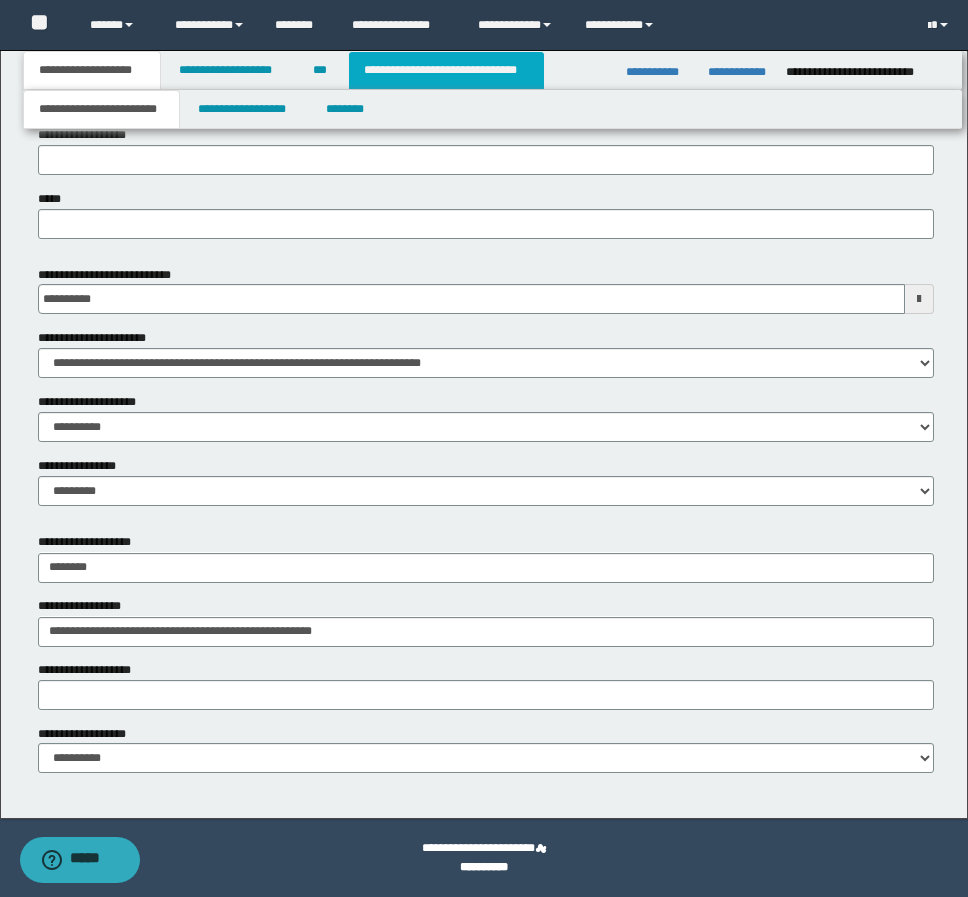 click on "**********" at bounding box center [446, 70] 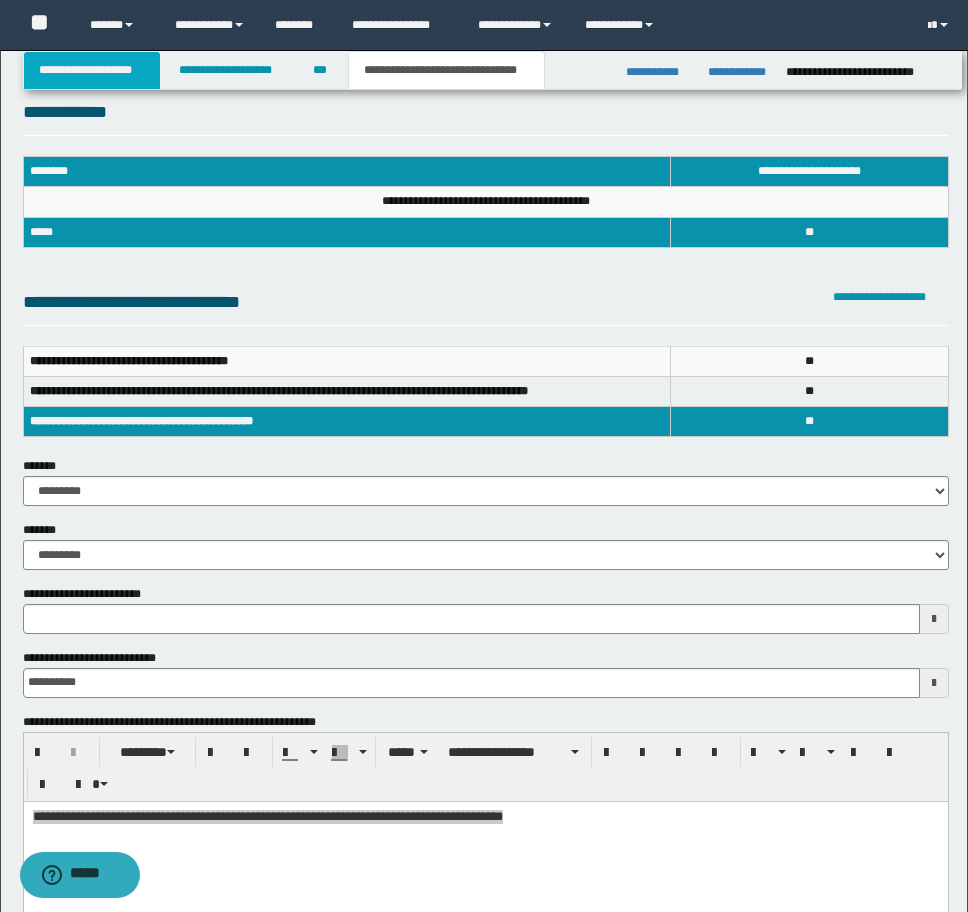 click on "**********" at bounding box center (92, 70) 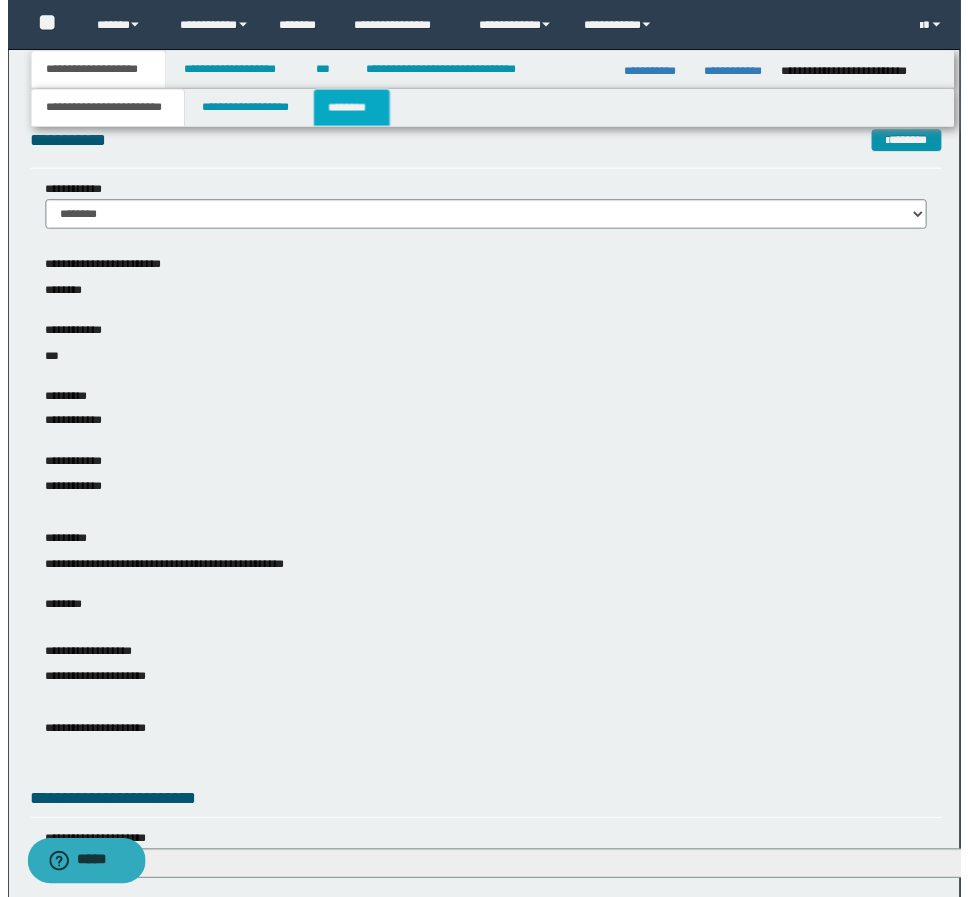 scroll, scrollTop: 61, scrollLeft: 0, axis: vertical 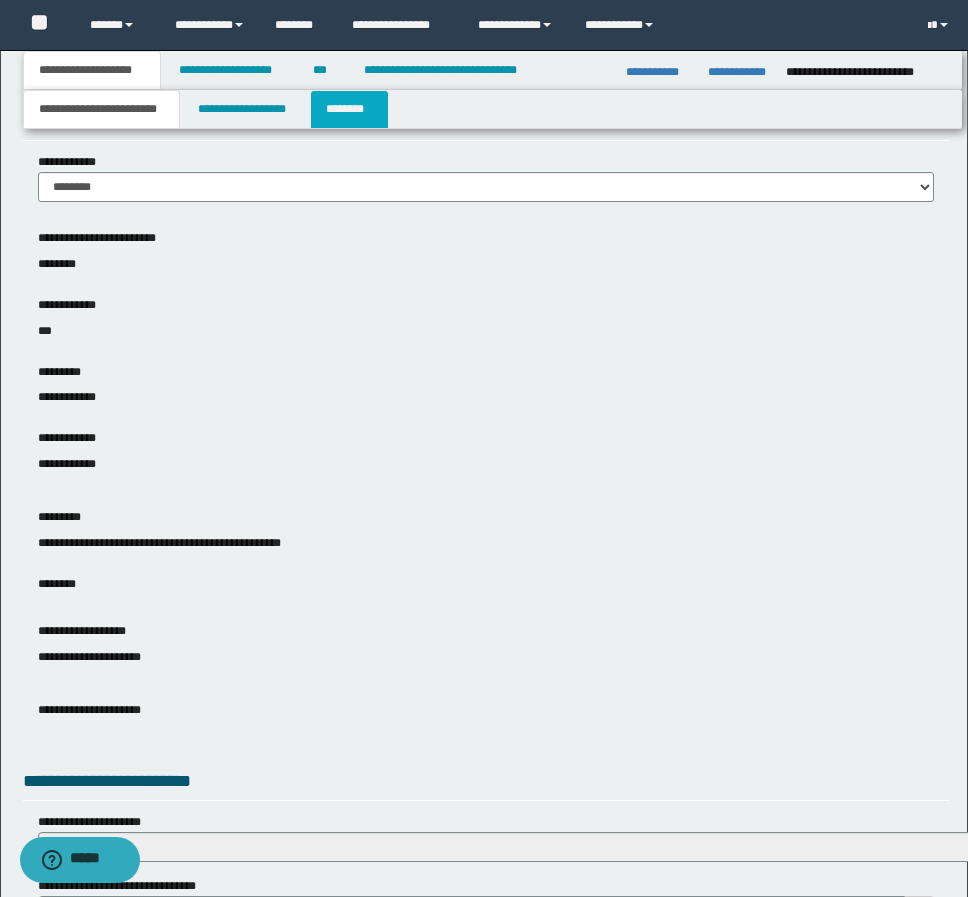 click on "********" at bounding box center [349, 109] 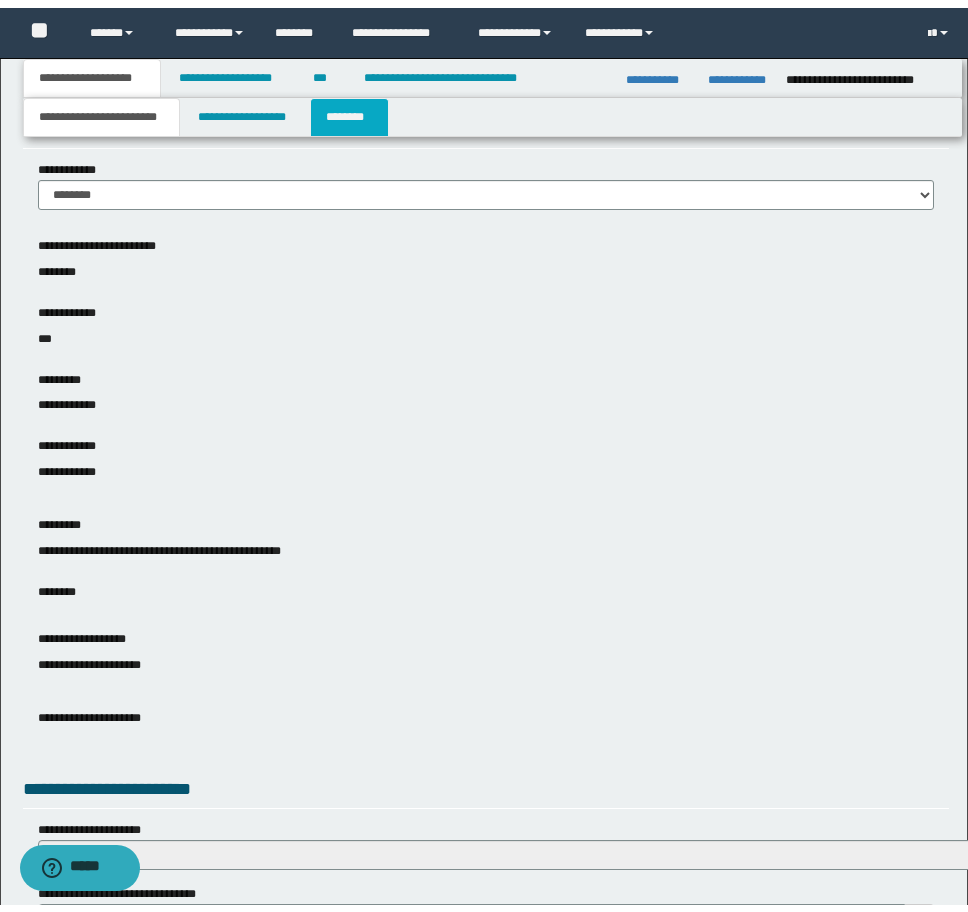 scroll, scrollTop: 0, scrollLeft: 0, axis: both 